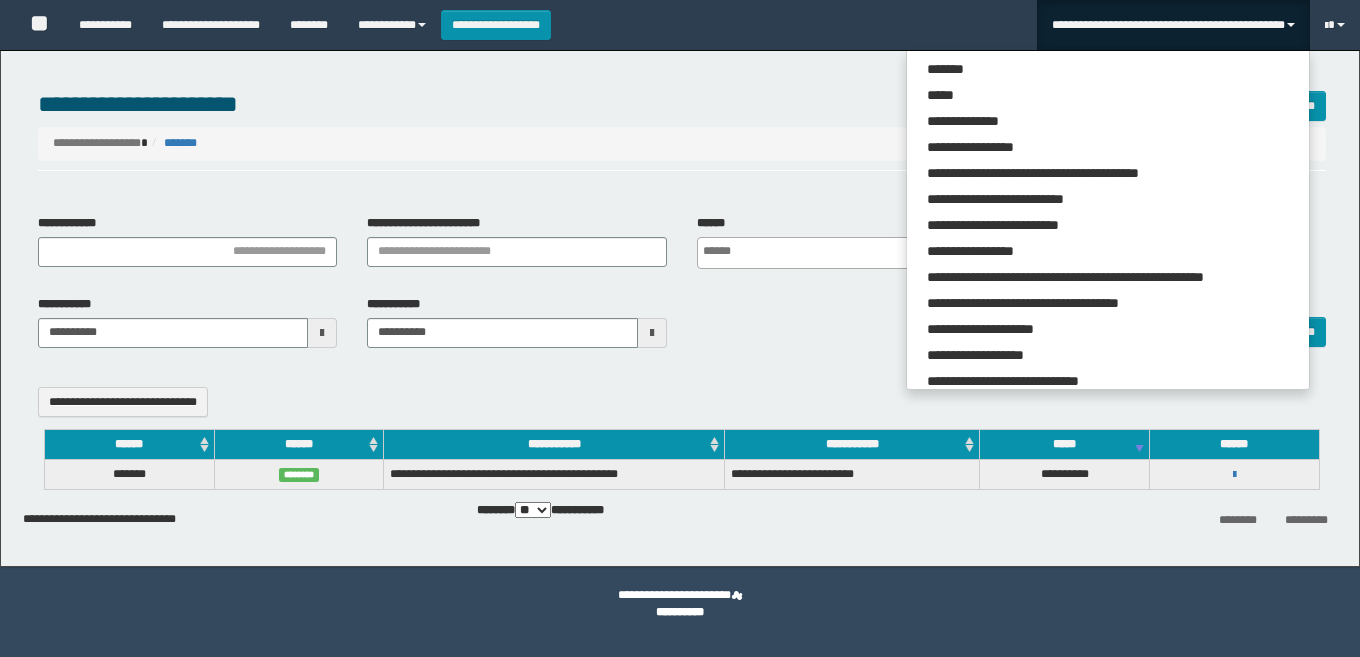 select 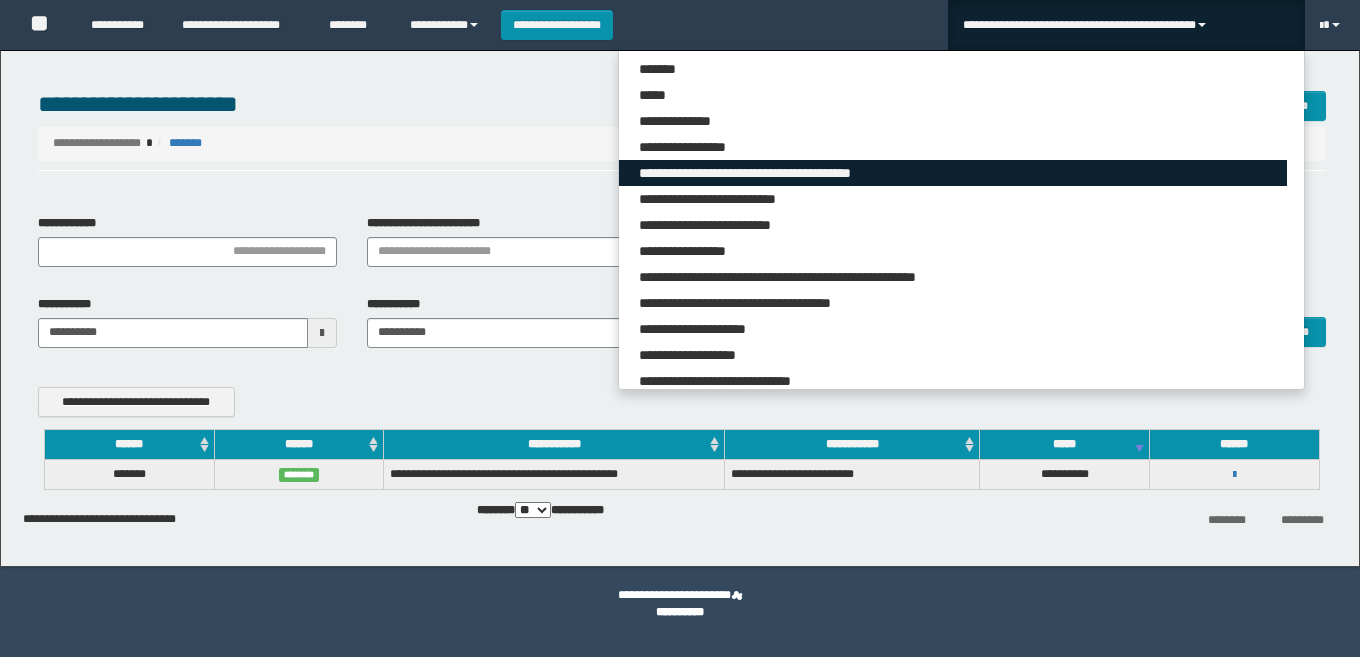 scroll, scrollTop: 0, scrollLeft: 0, axis: both 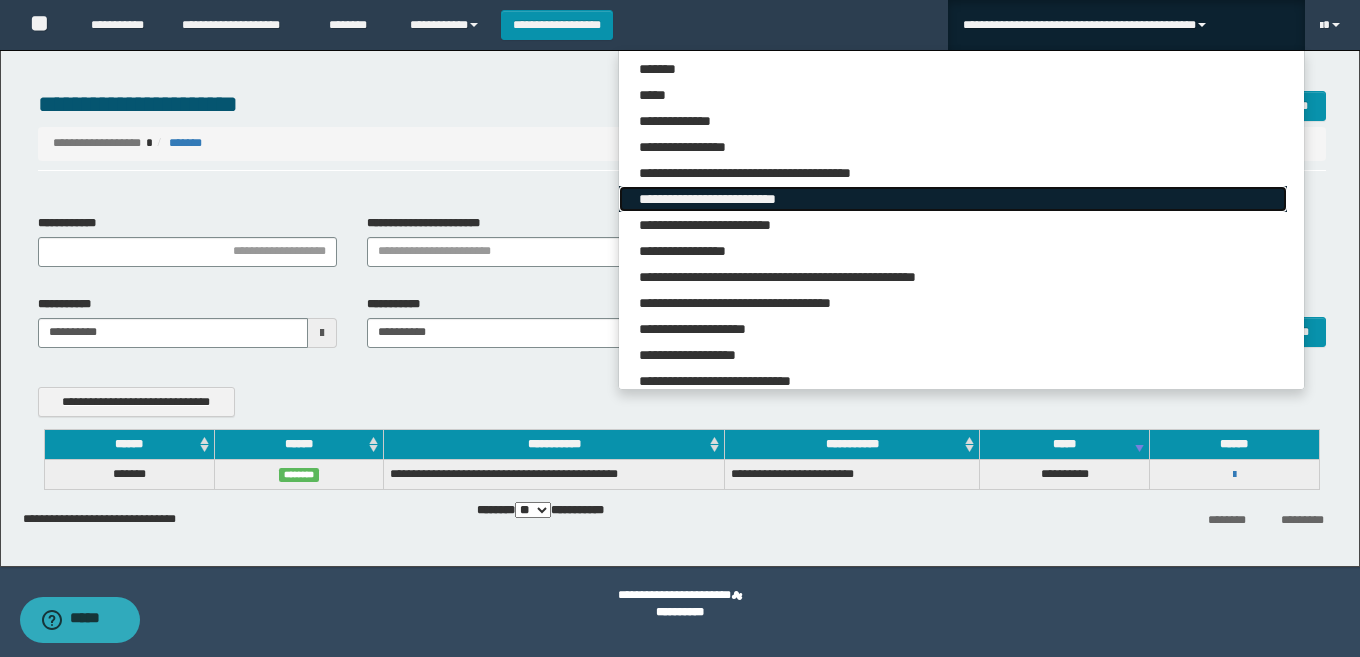 click on "**********" at bounding box center (953, 199) 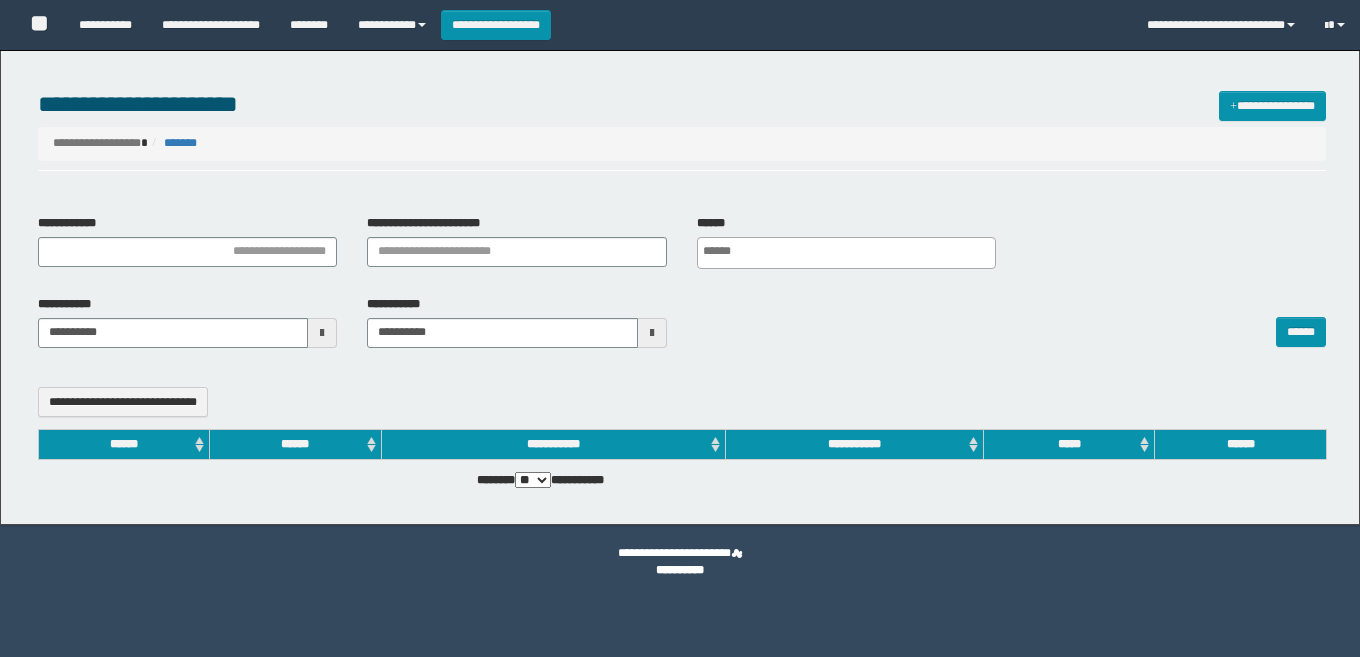 select 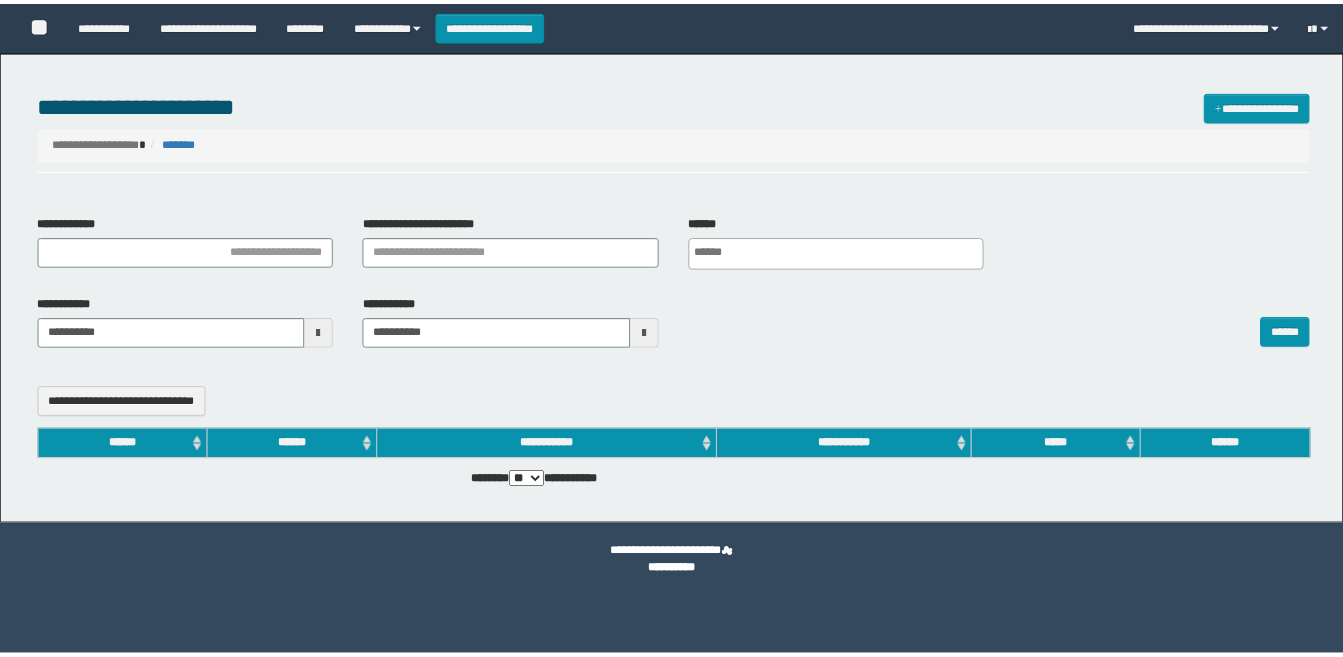 scroll, scrollTop: 0, scrollLeft: 0, axis: both 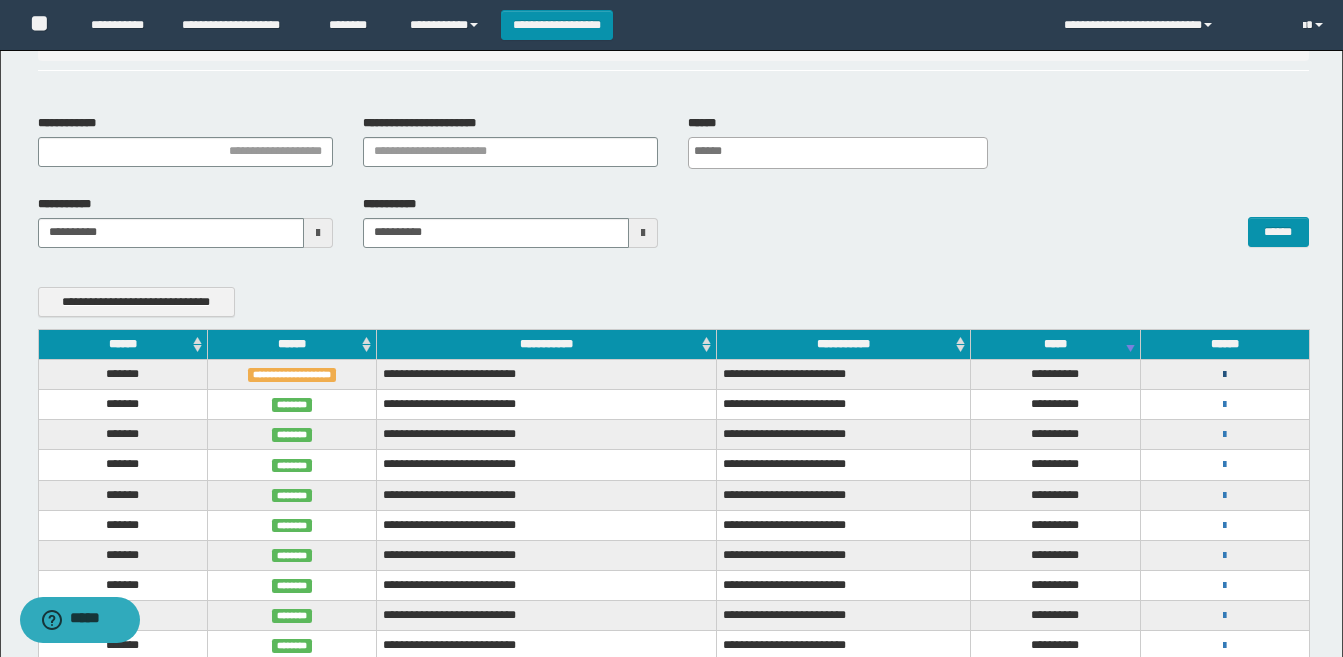 click at bounding box center (1224, 375) 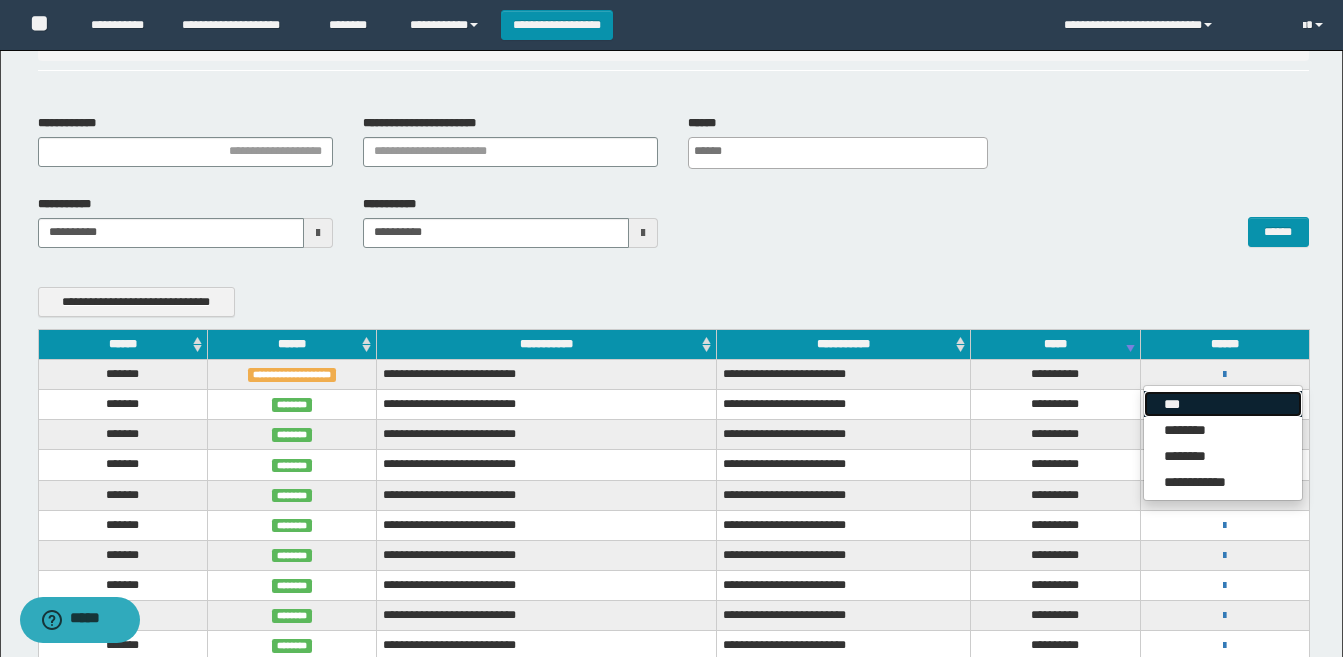 click on "***" at bounding box center (1223, 404) 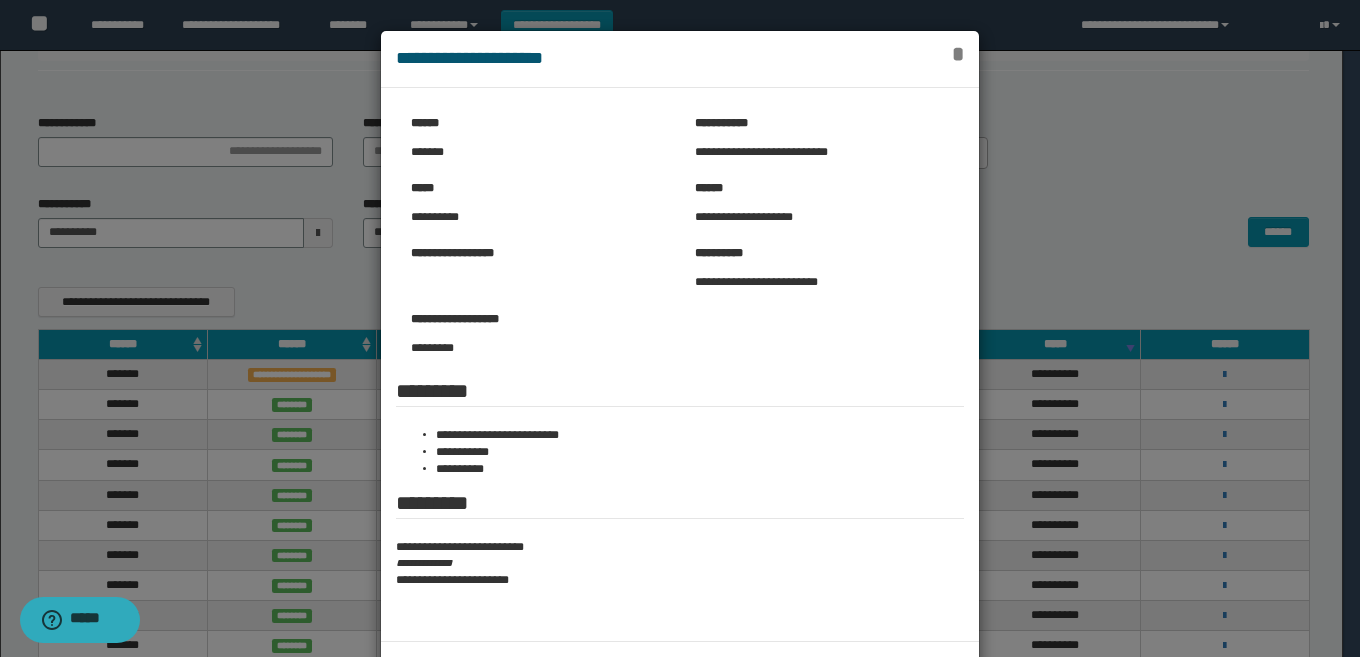 click on "*" at bounding box center [958, 54] 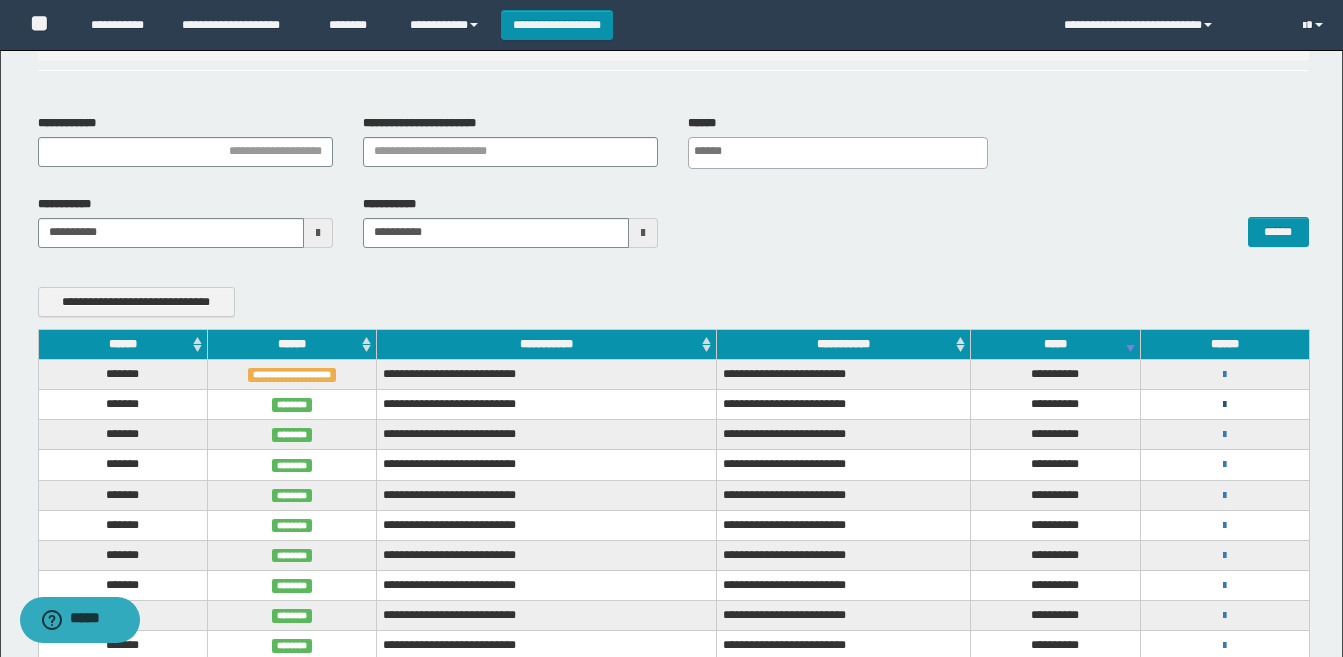 click at bounding box center [1224, 405] 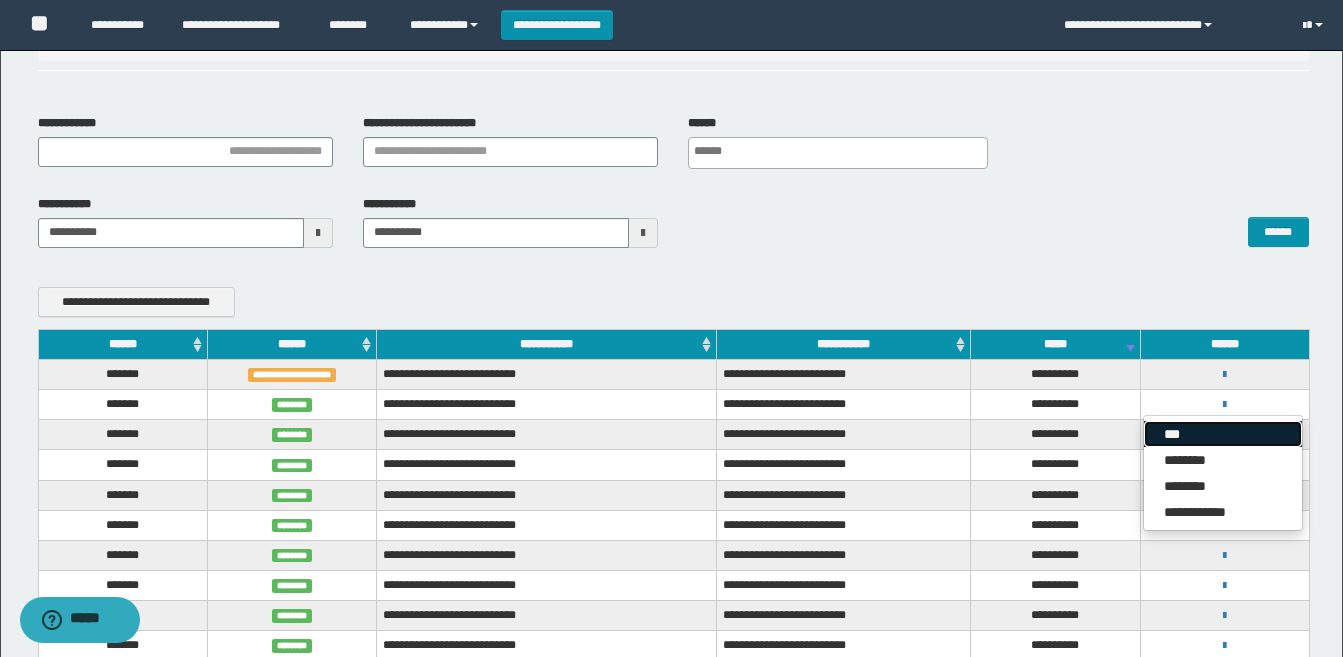 click on "***" at bounding box center [1223, 434] 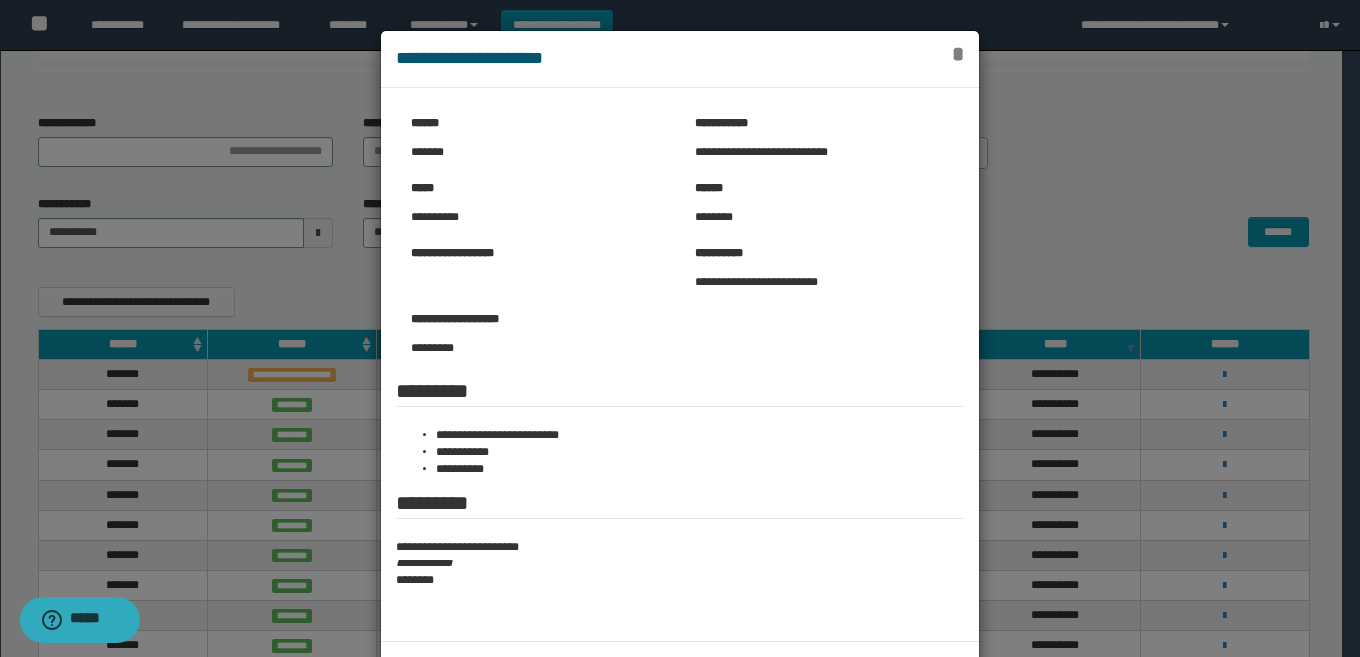 click on "*" at bounding box center [958, 54] 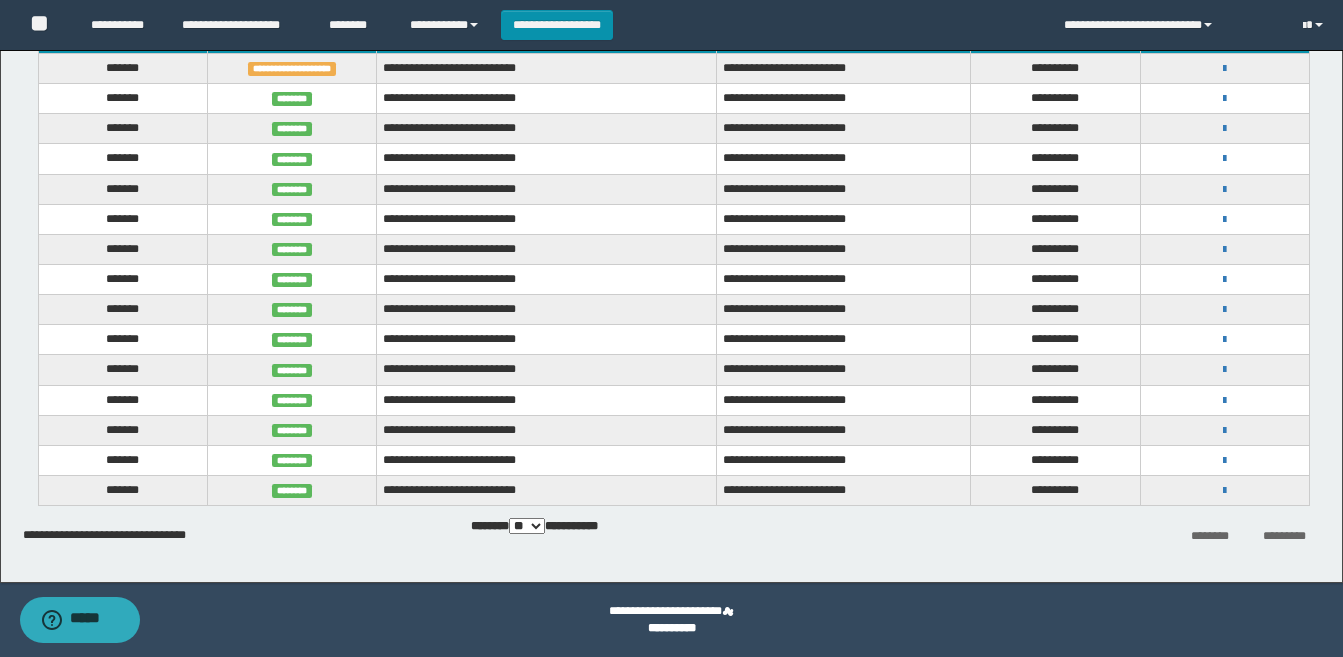 scroll, scrollTop: 0, scrollLeft: 0, axis: both 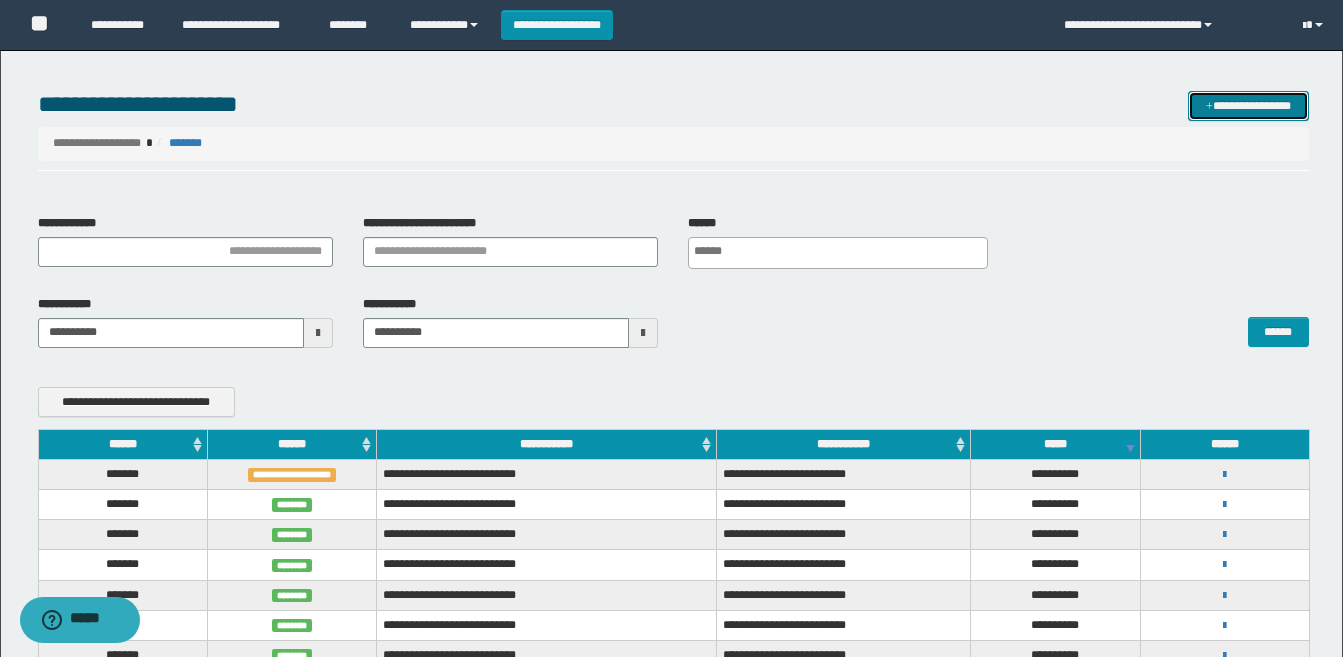 click on "**********" at bounding box center [1248, 106] 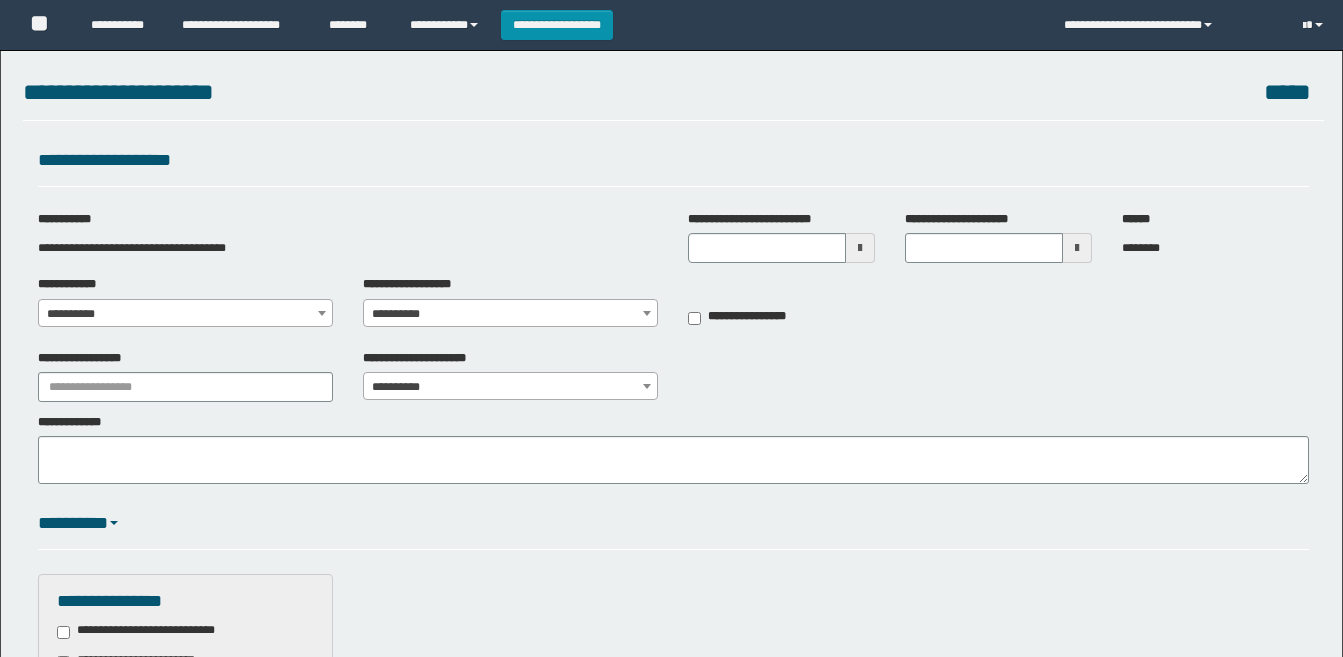 scroll, scrollTop: 0, scrollLeft: 0, axis: both 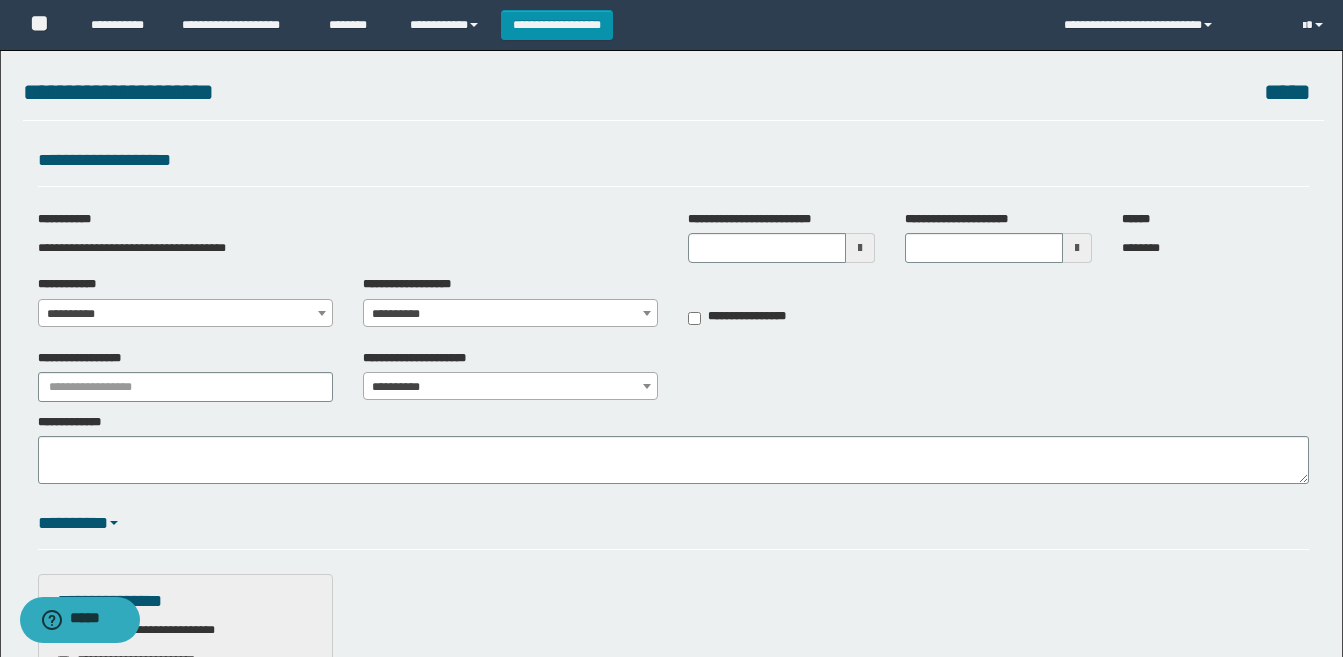 click at bounding box center (322, 313) 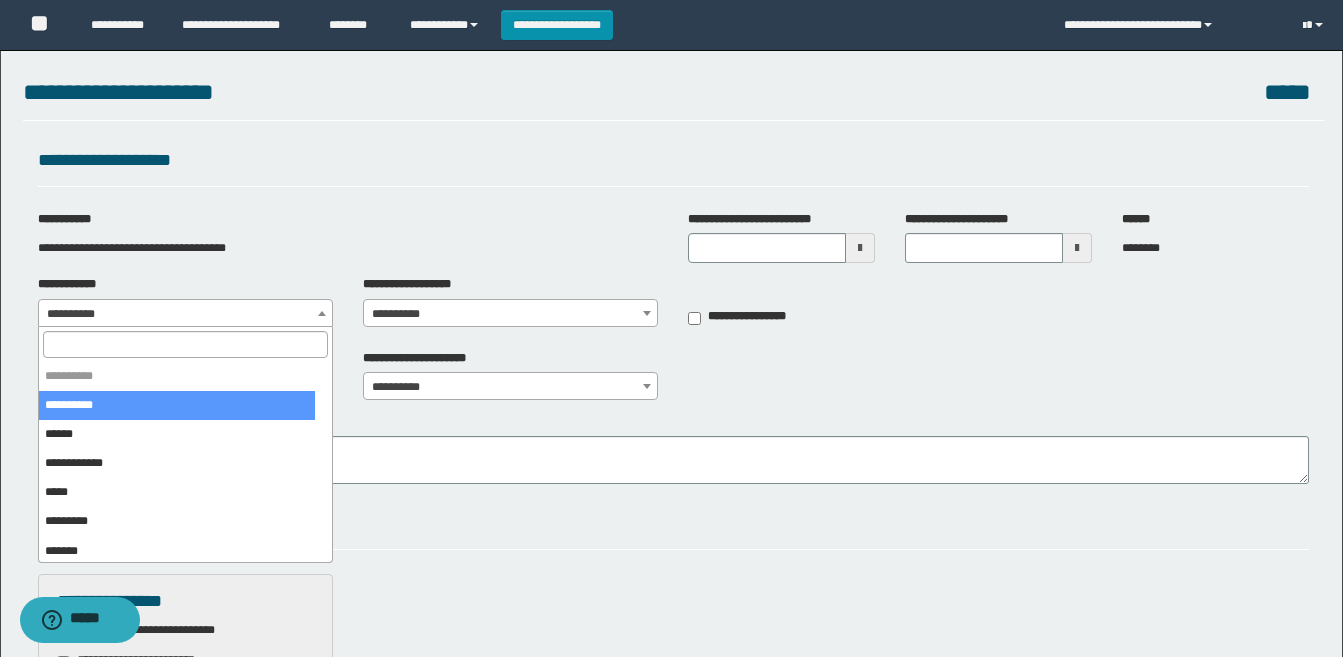 click at bounding box center (185, 344) 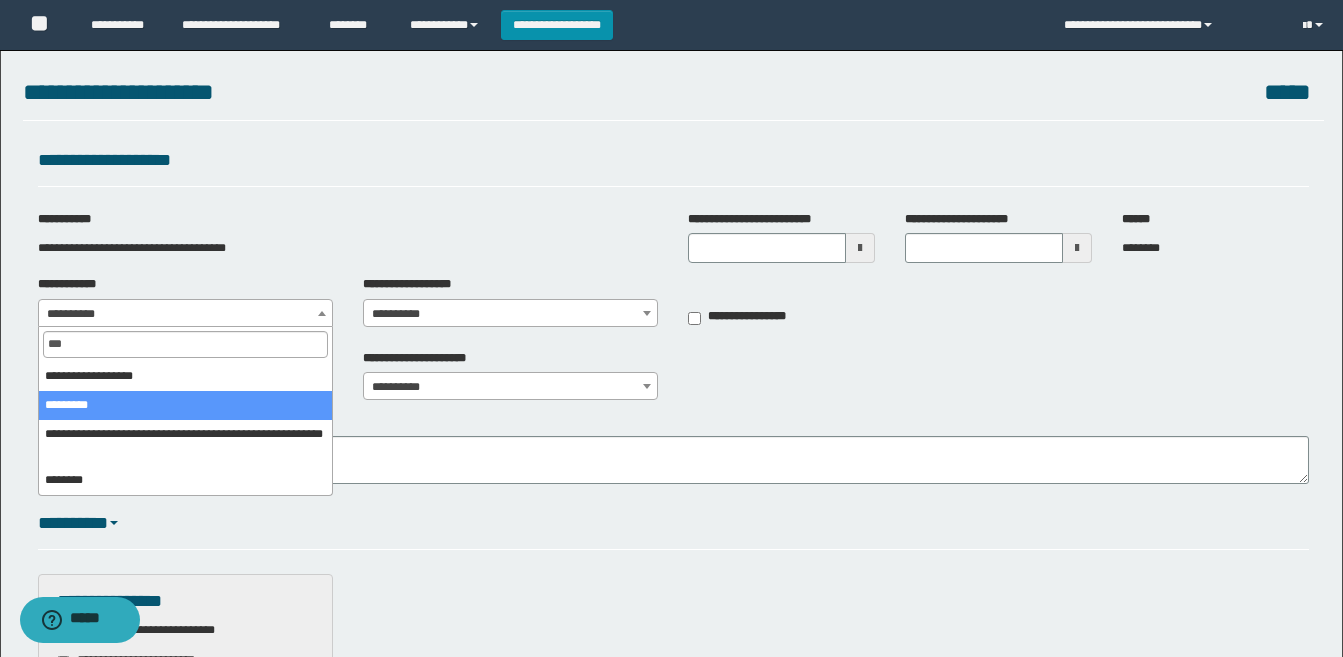 type on "***" 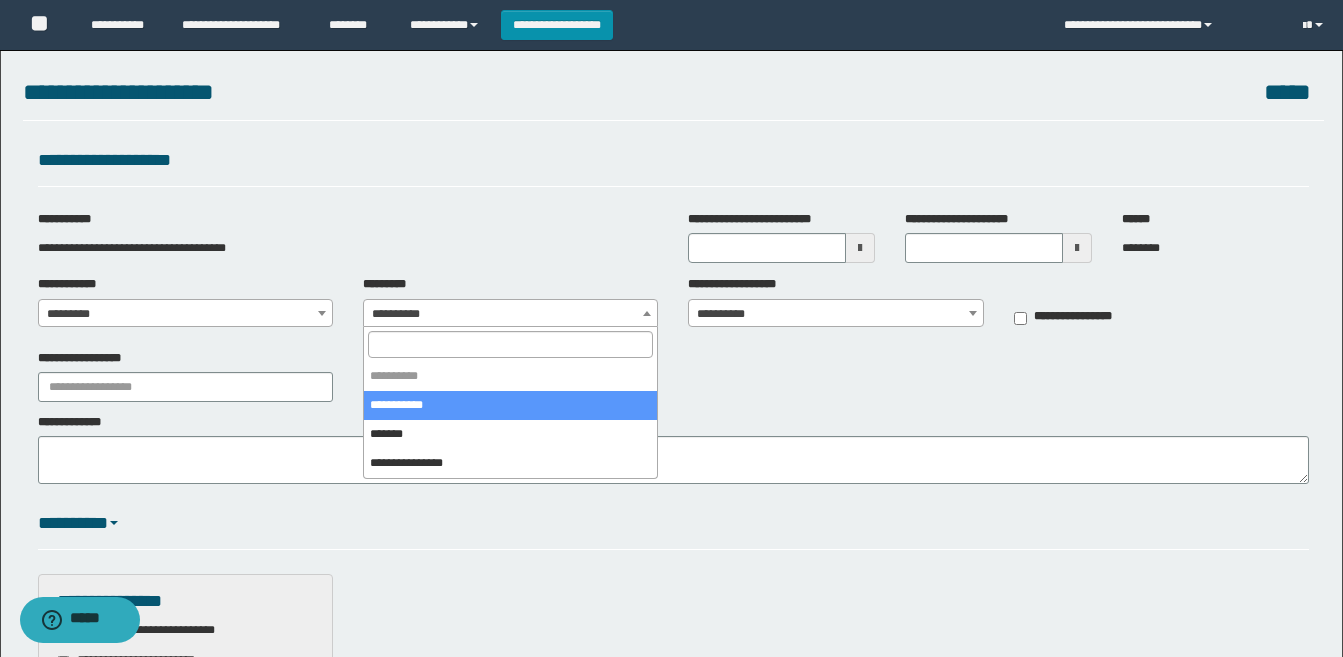 click on "**********" at bounding box center [510, 314] 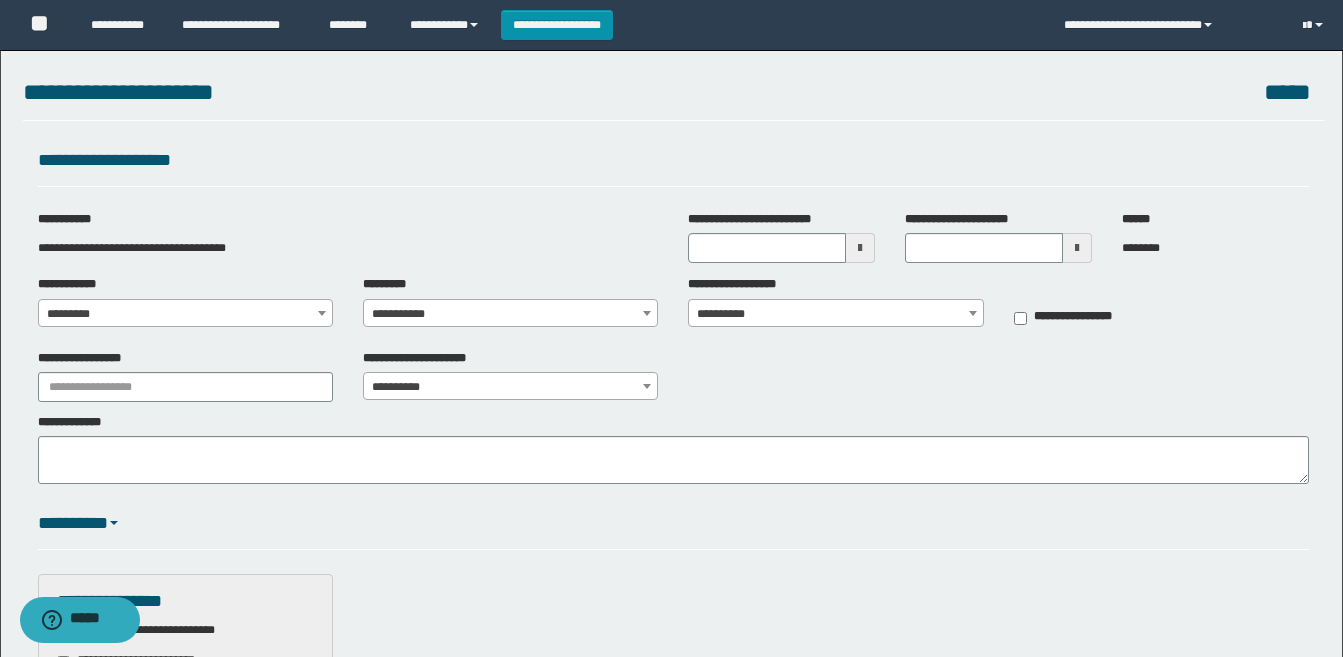 click at bounding box center [860, 248] 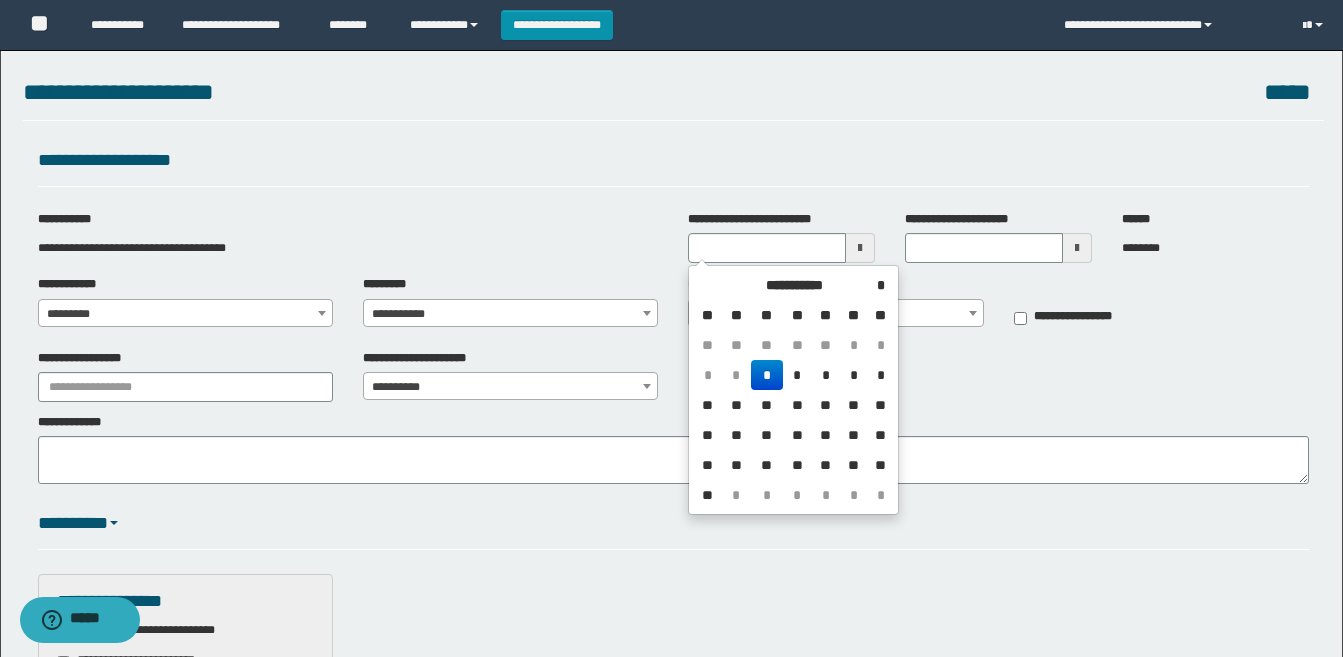 click on "*" at bounding box center (767, 375) 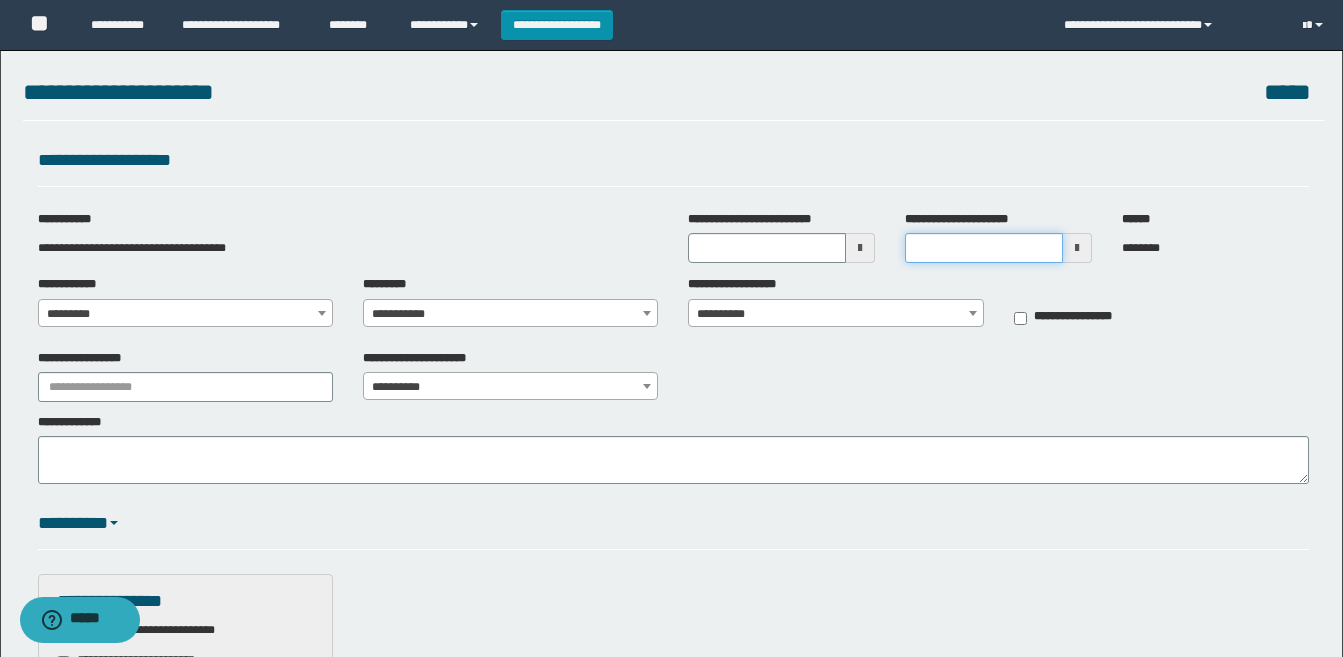 click on "**********" at bounding box center [984, 248] 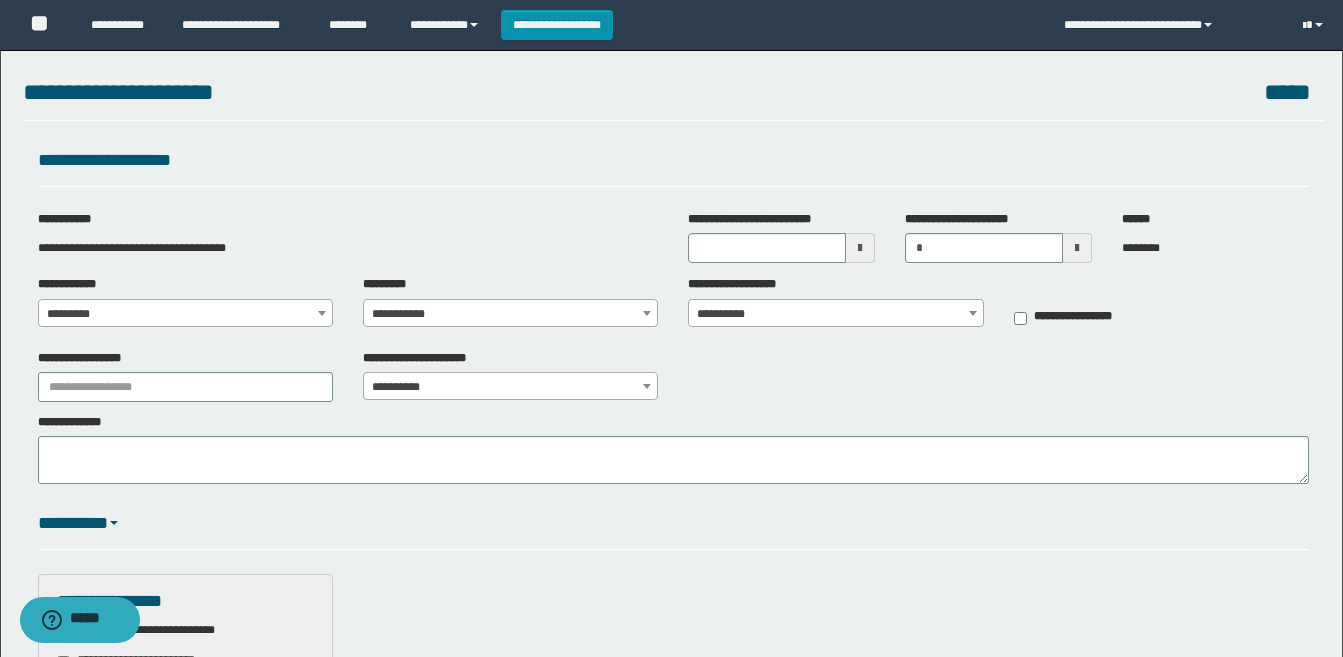 type on "*******" 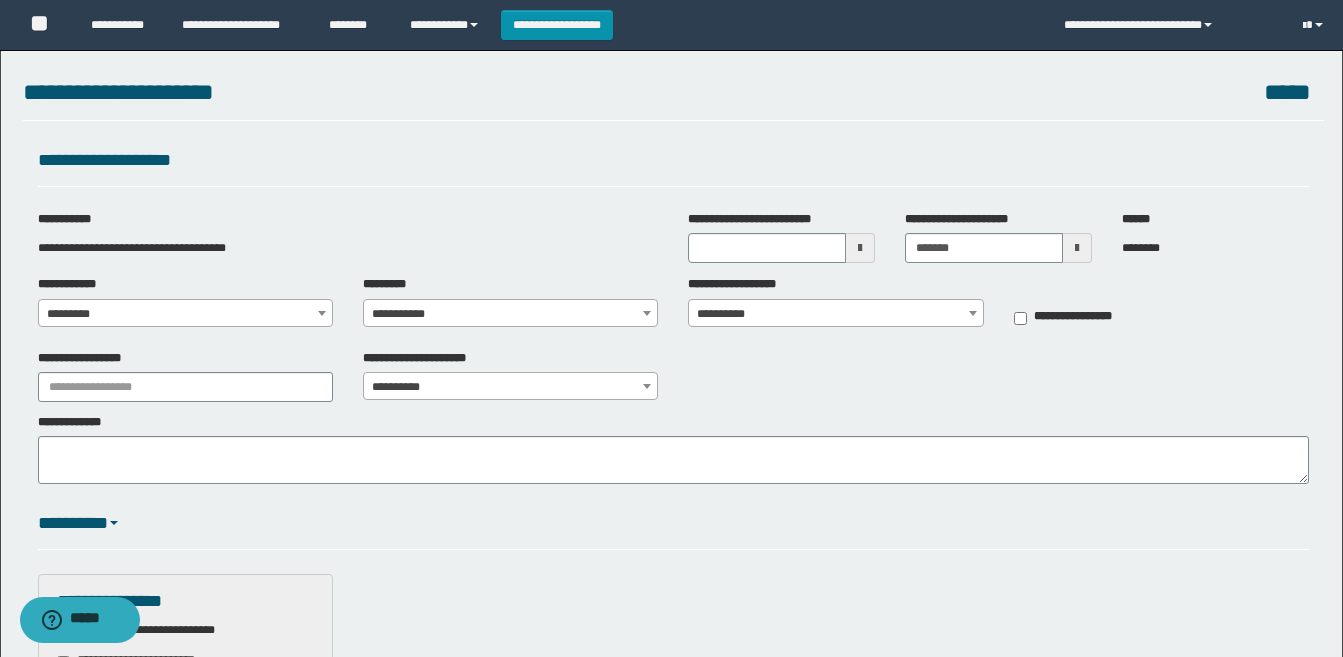 click at bounding box center [1077, 248] 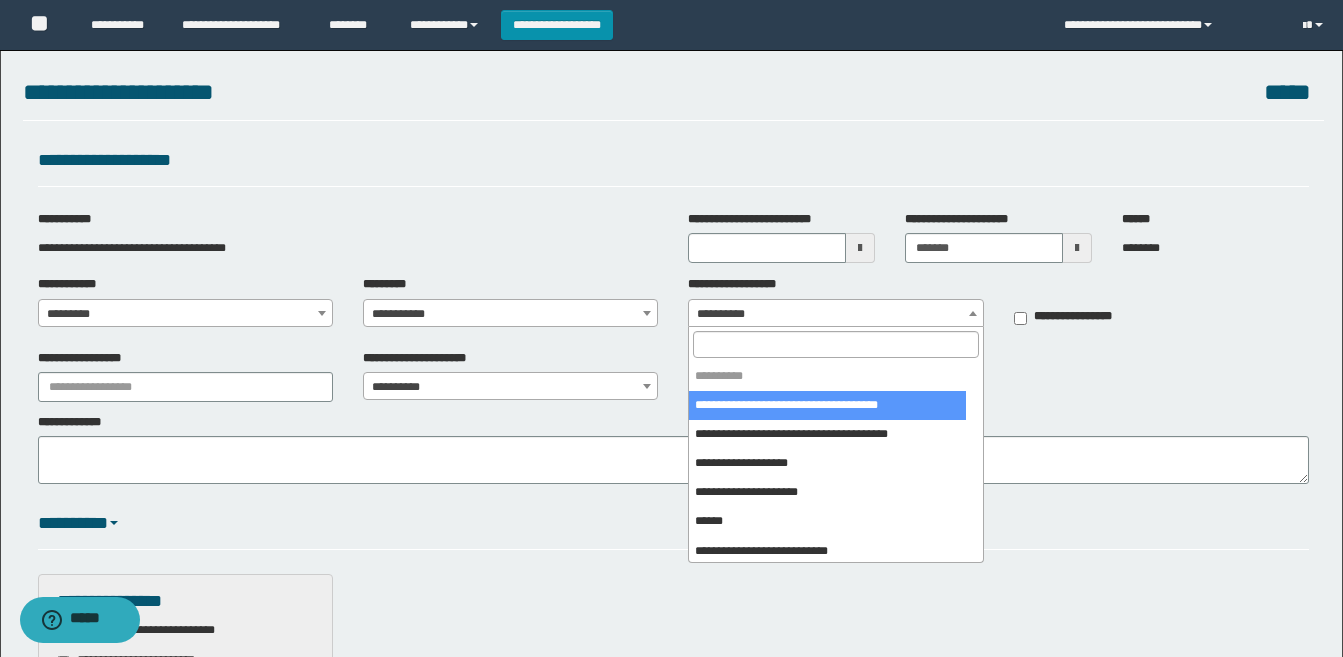 click on "**********" at bounding box center [835, 314] 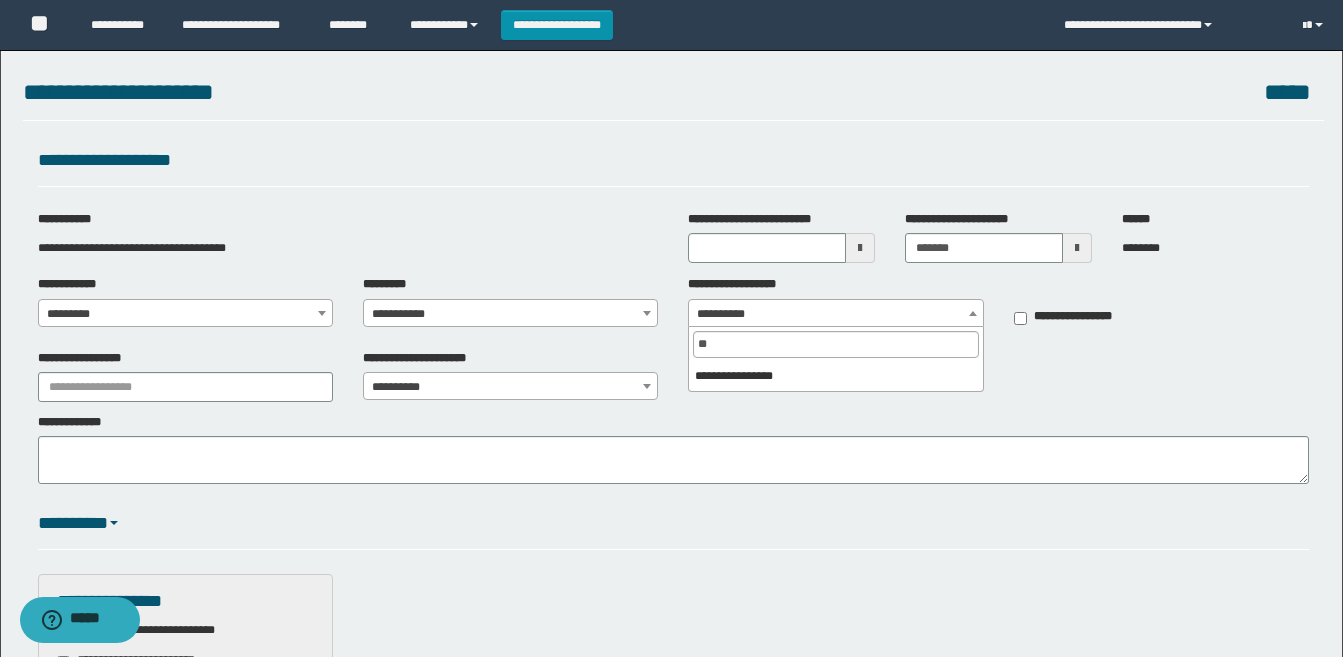 type on "*" 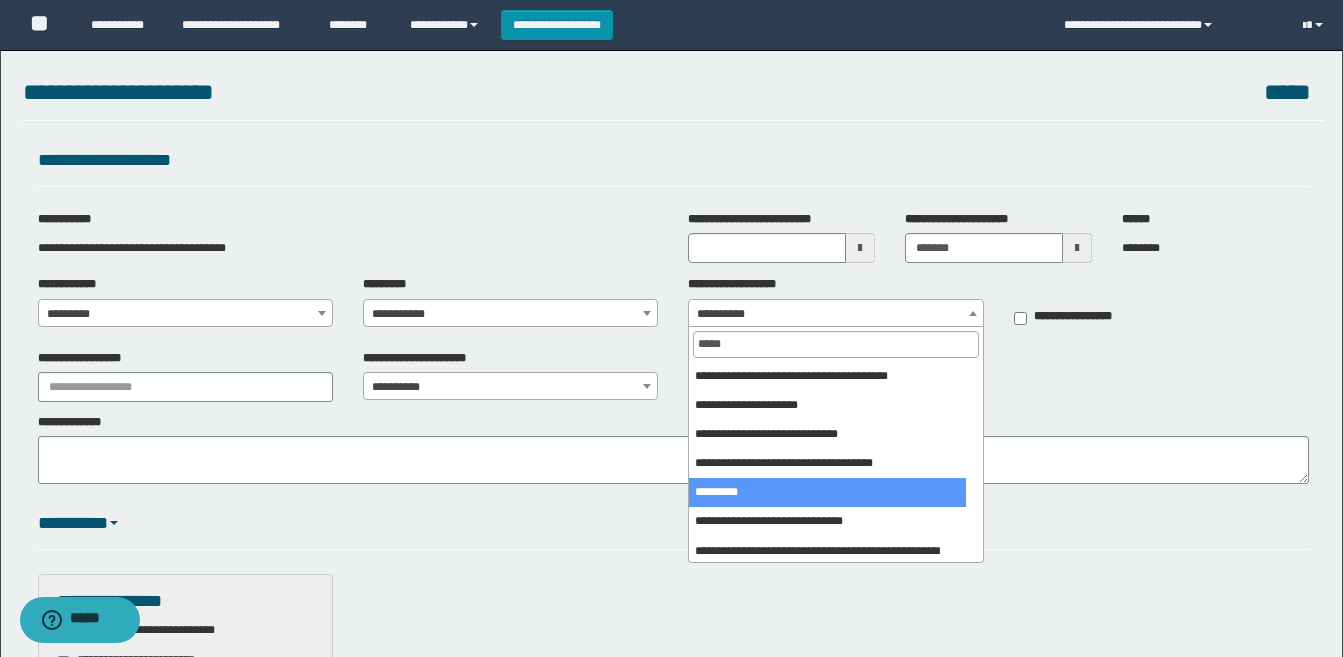 type on "*****" 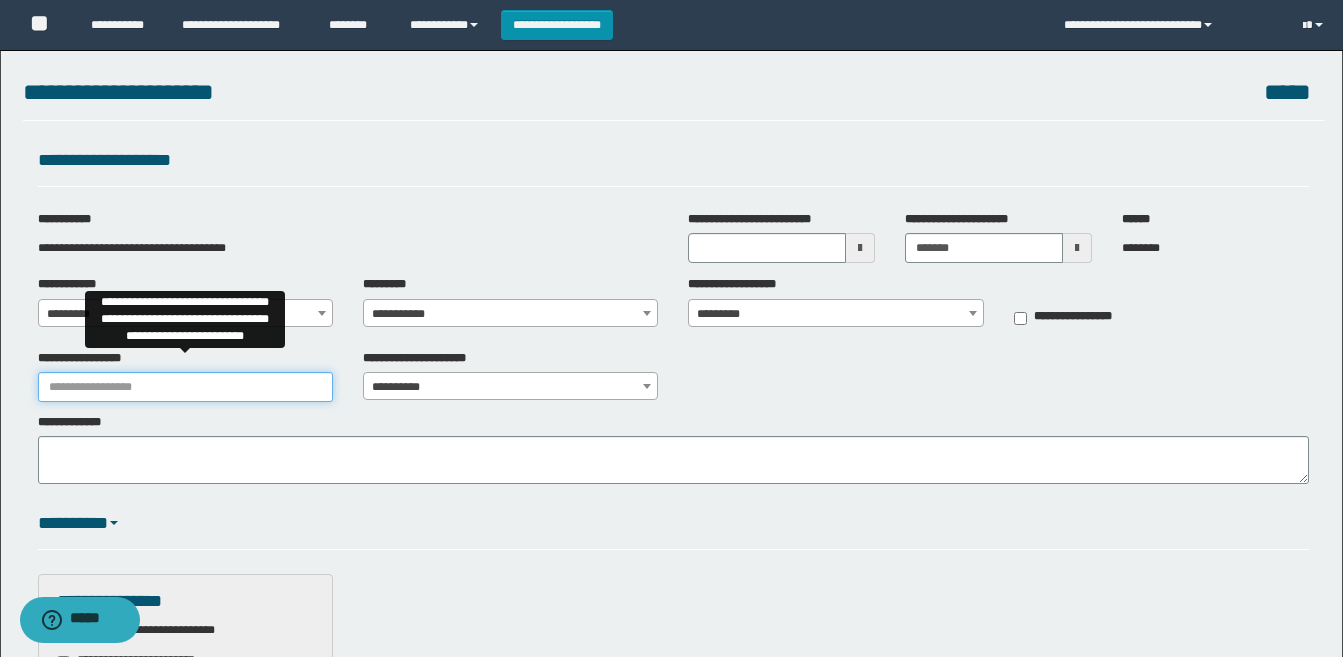 click on "**********" at bounding box center (185, 387) 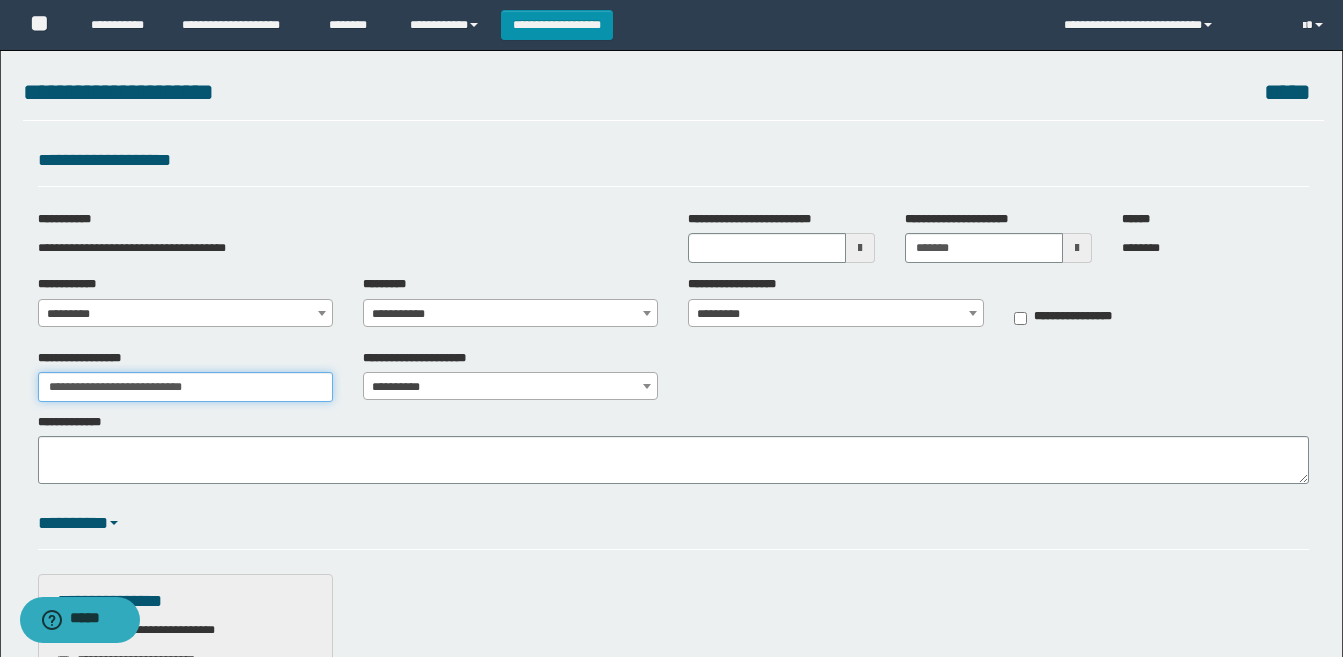 type on "**********" 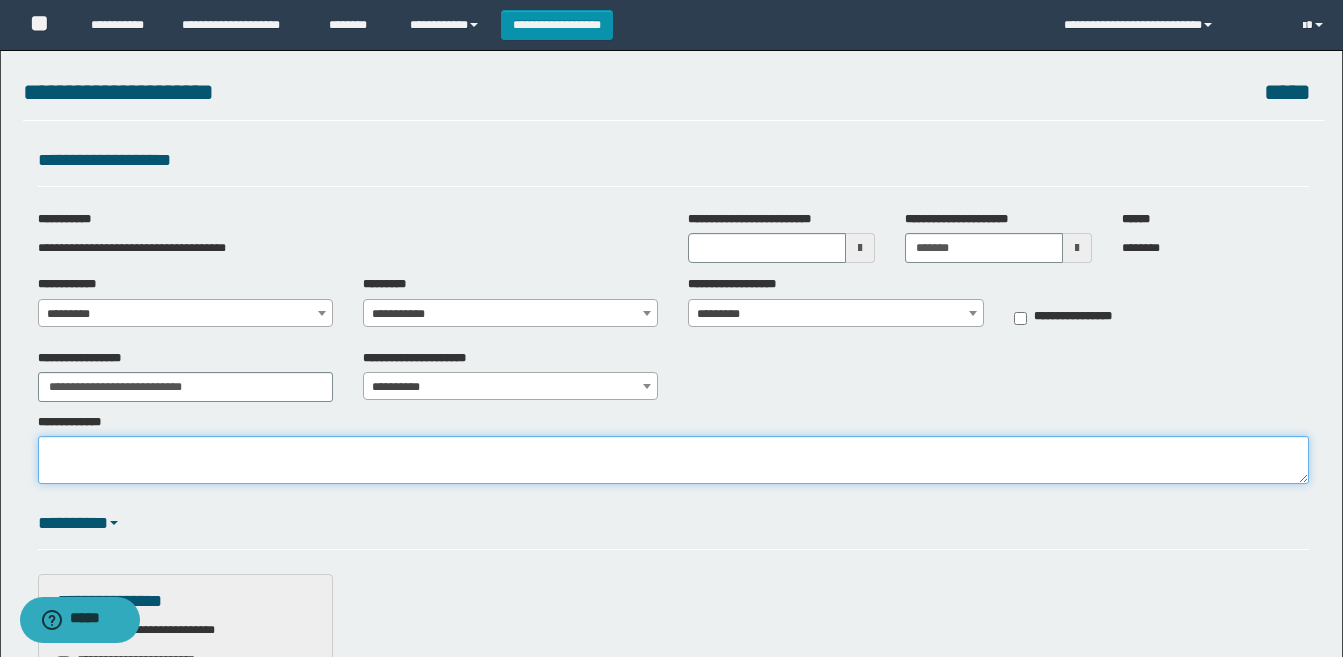click on "**********" at bounding box center [673, 460] 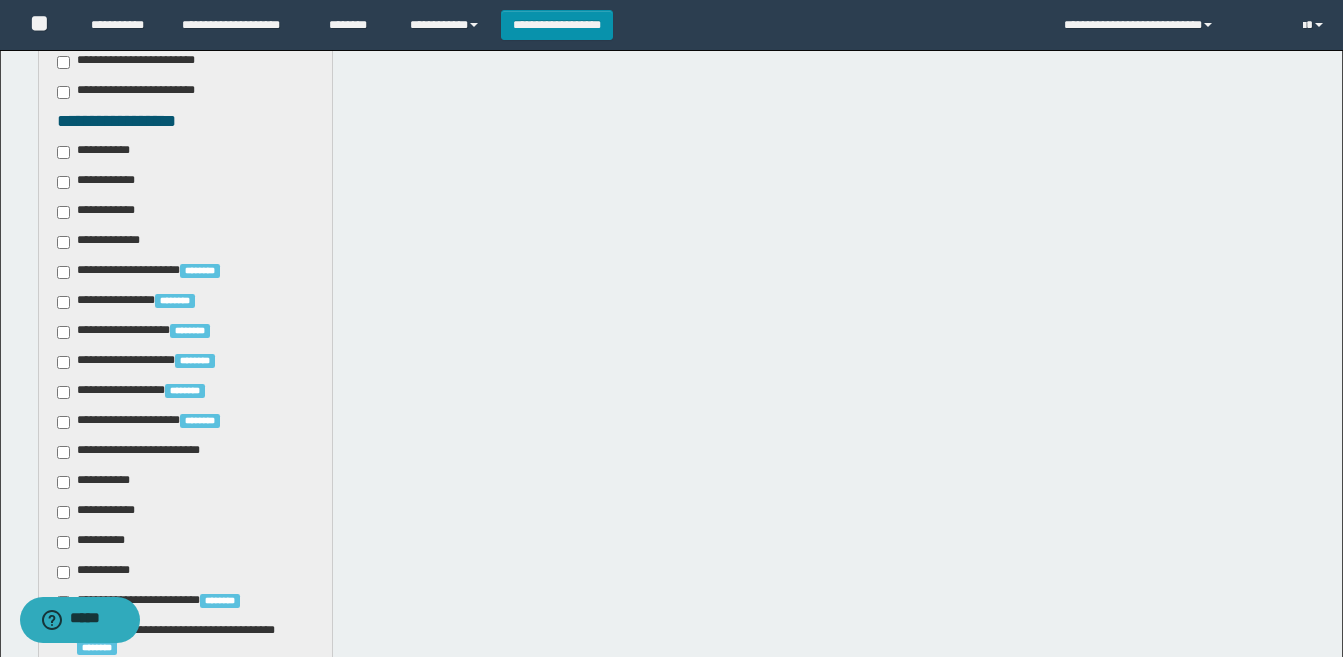 scroll, scrollTop: 700, scrollLeft: 0, axis: vertical 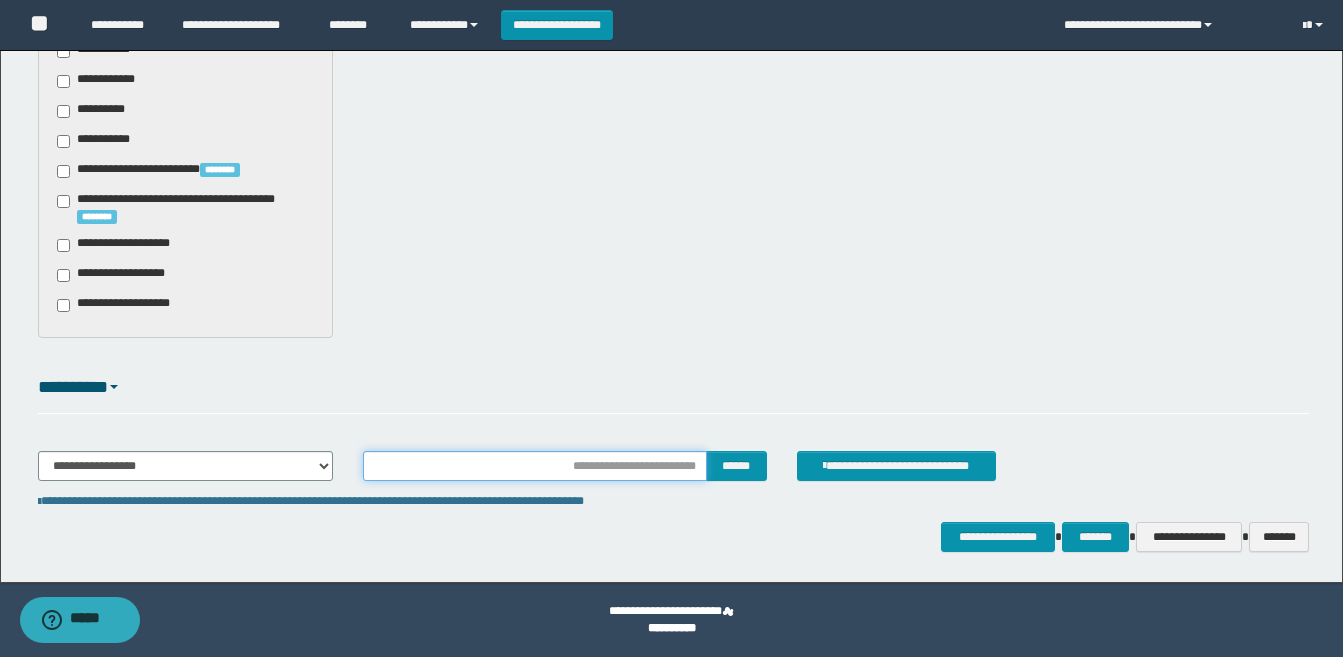 click at bounding box center (535, 466) 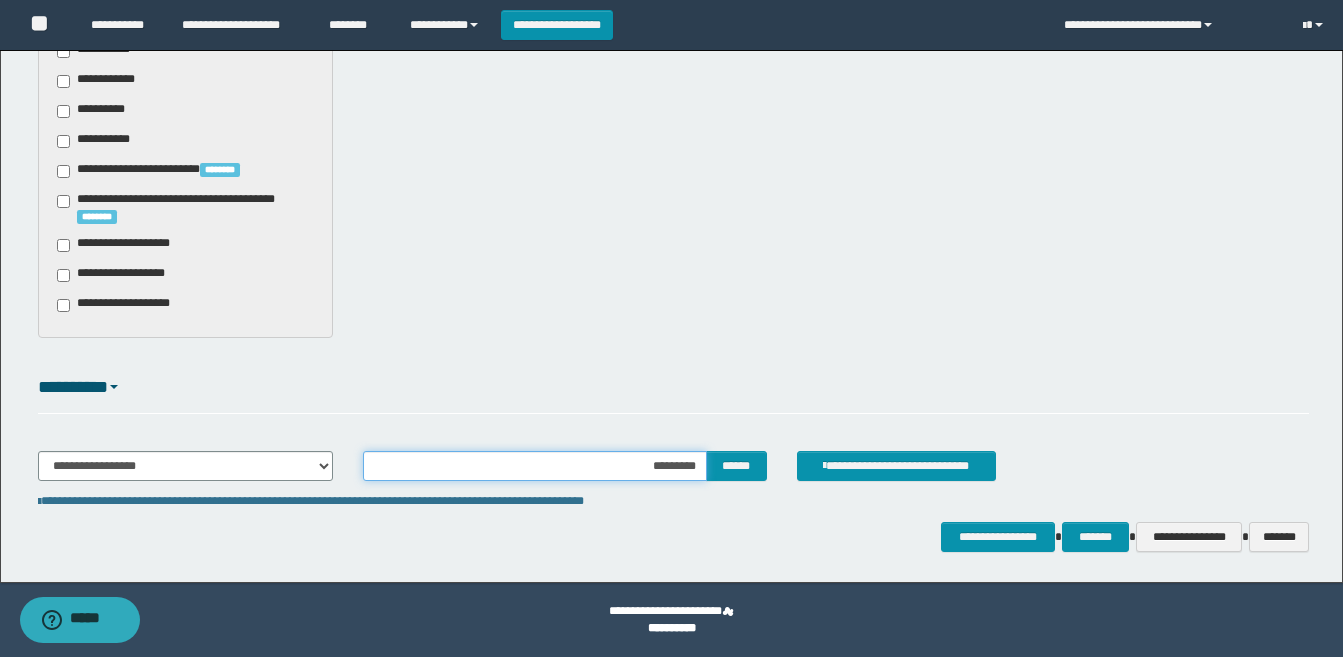type on "**********" 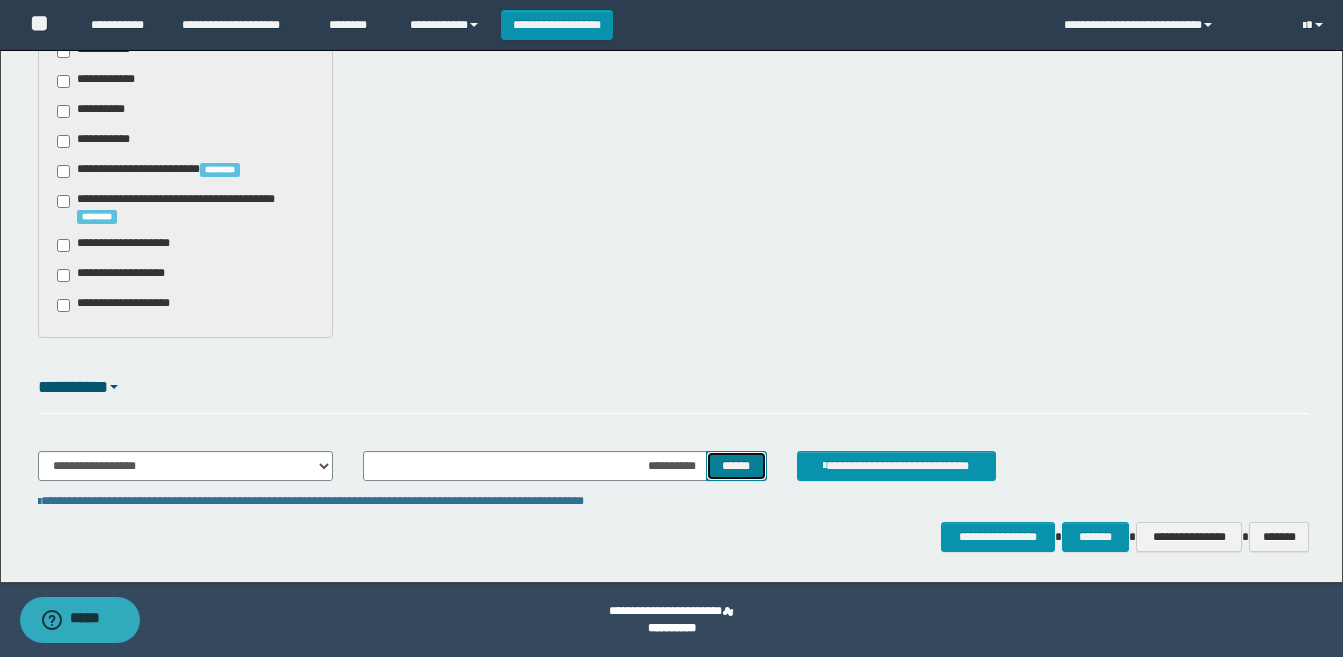 click on "******" at bounding box center [736, 466] 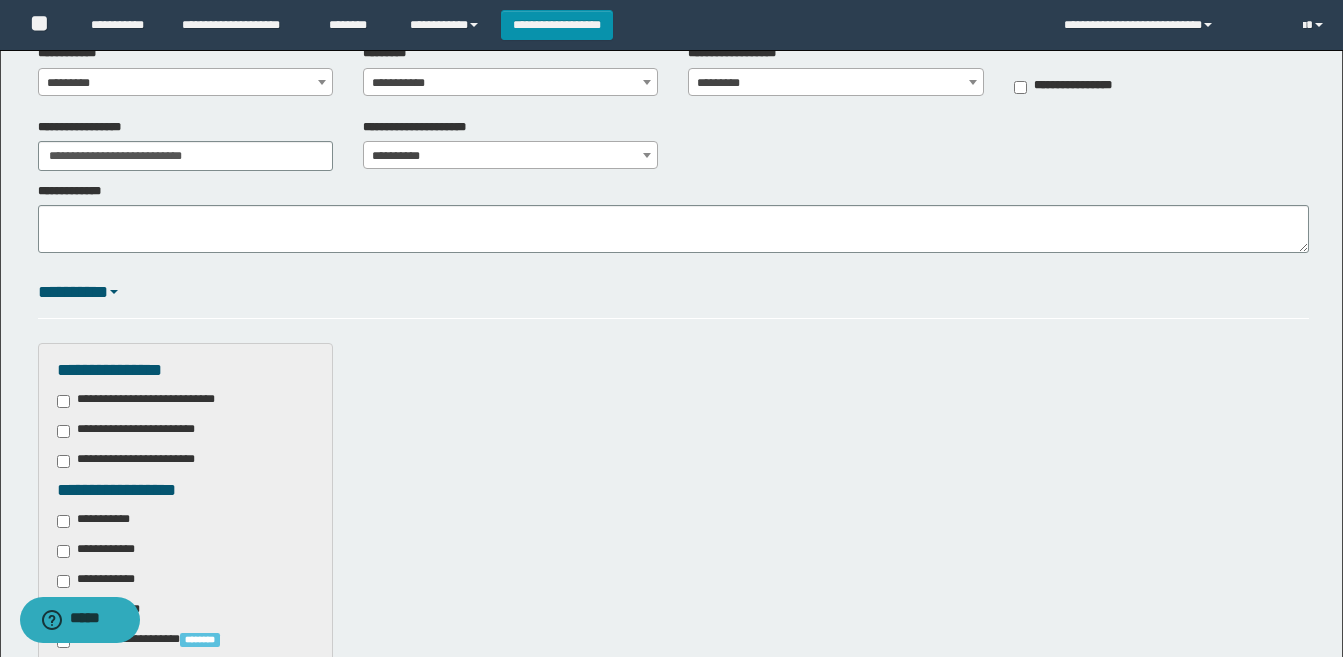scroll, scrollTop: 131, scrollLeft: 0, axis: vertical 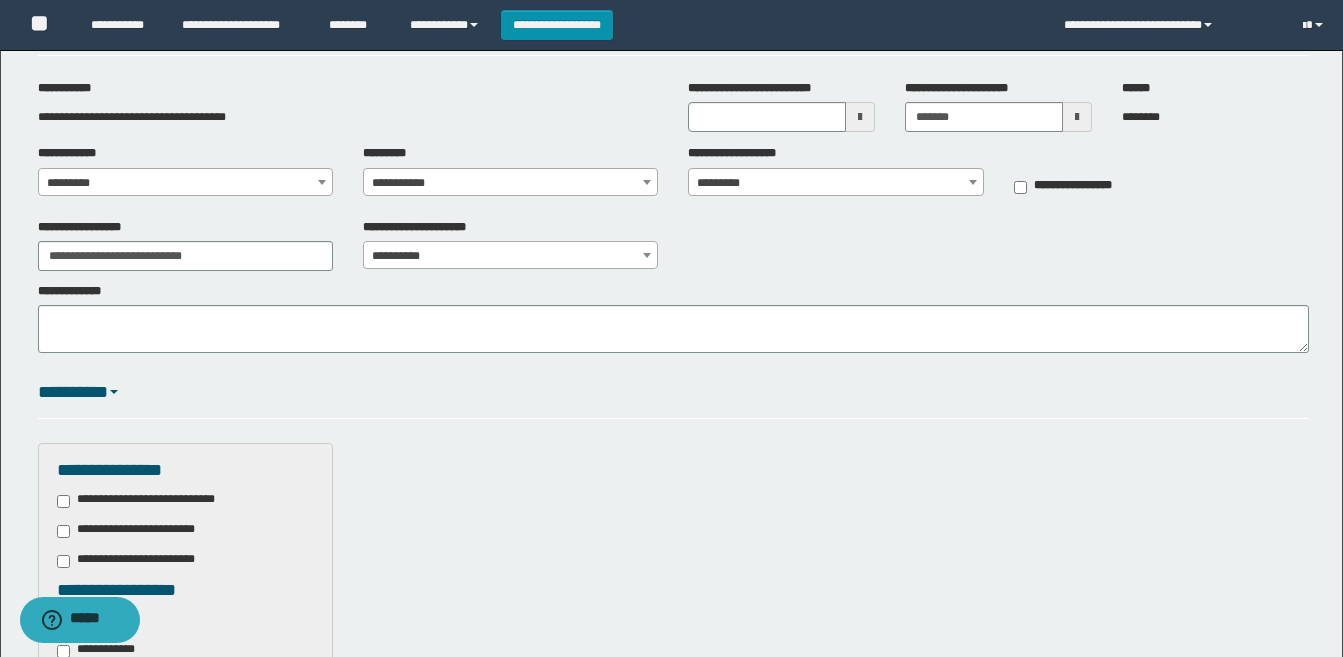 click on "**********" at bounding box center [673, 318] 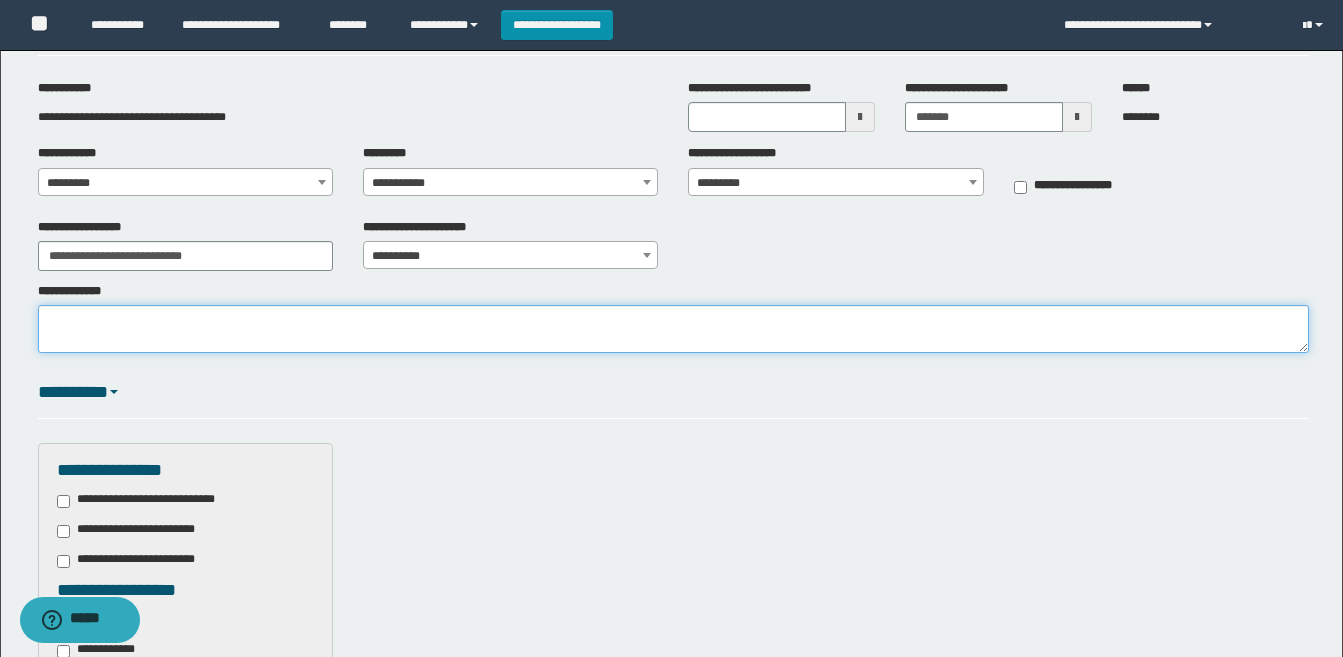 click on "**********" at bounding box center [673, 329] 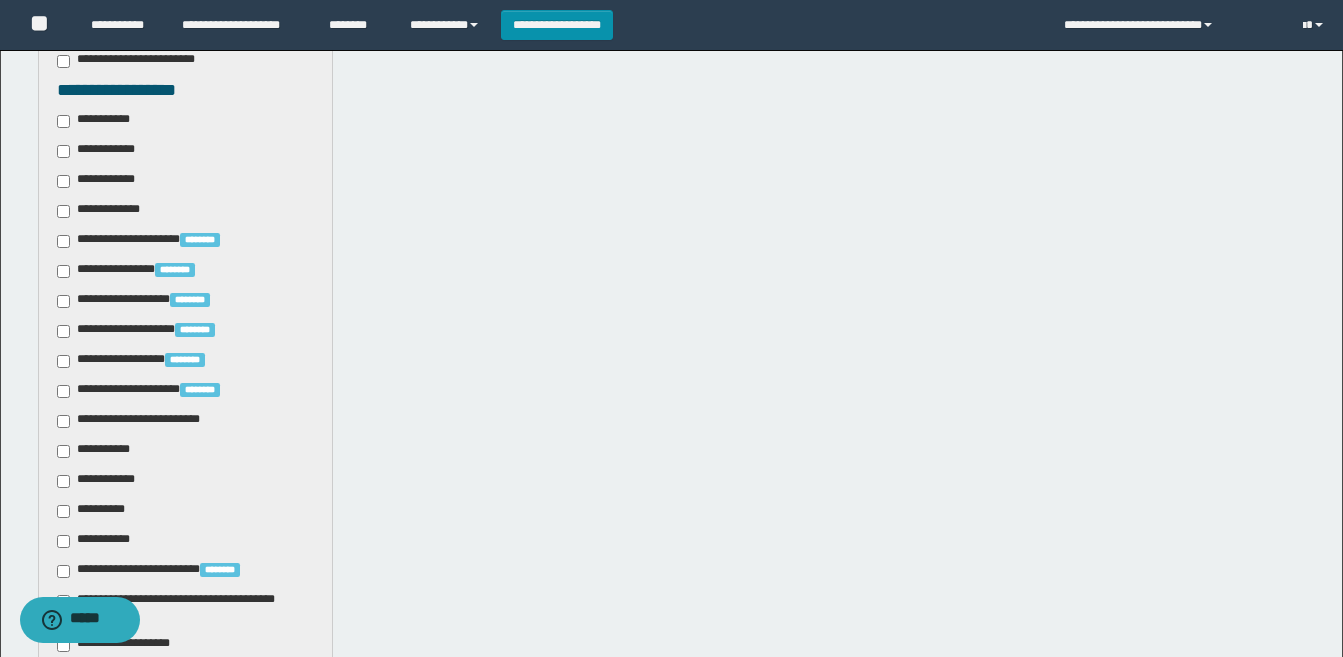 scroll, scrollTop: 1125, scrollLeft: 0, axis: vertical 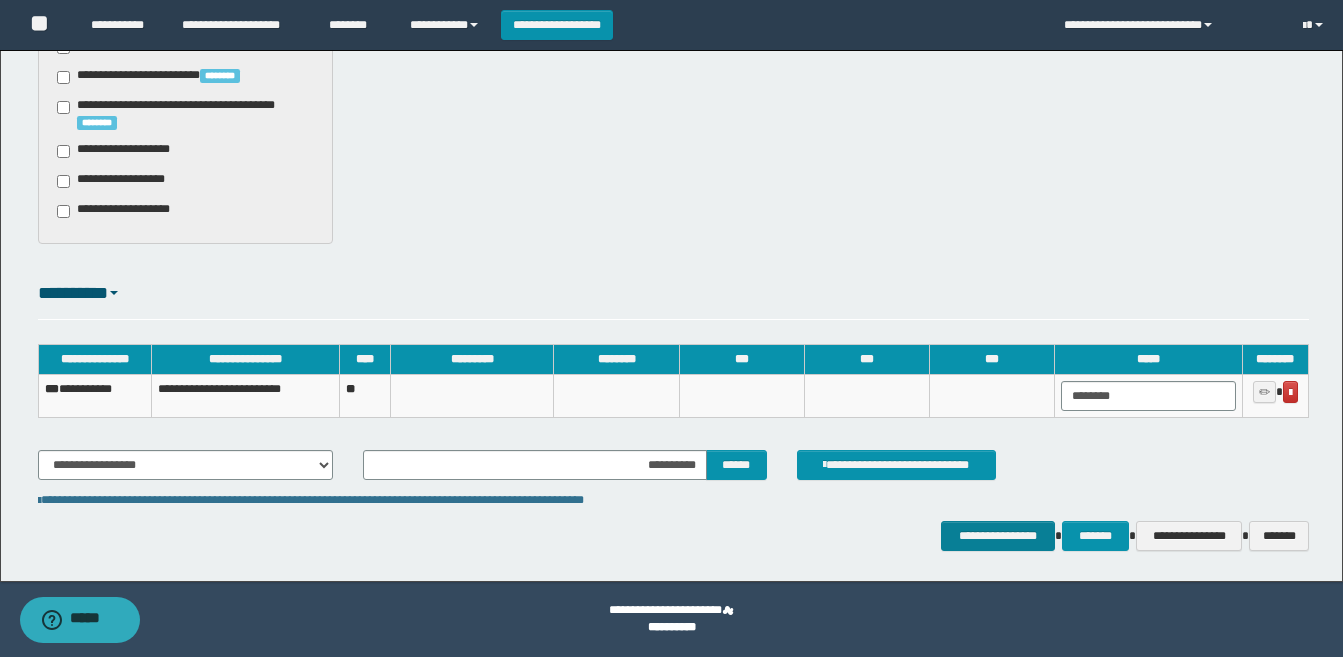 type on "**********" 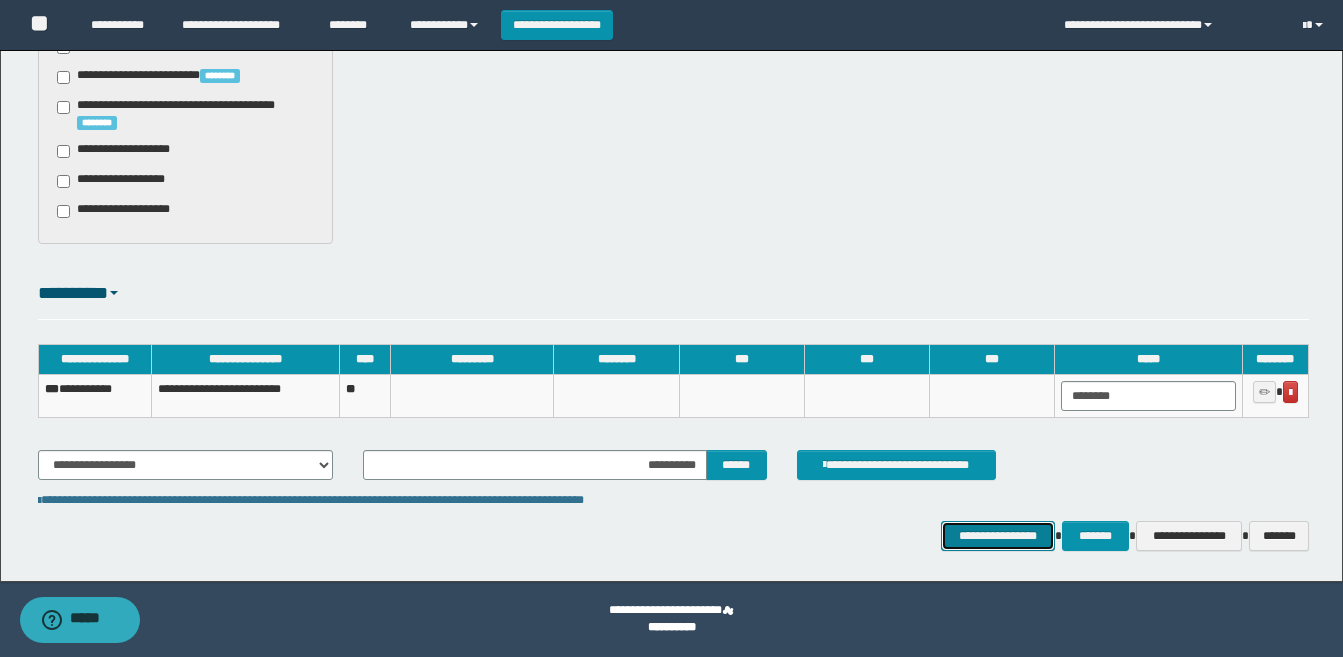 click on "**********" at bounding box center (998, 536) 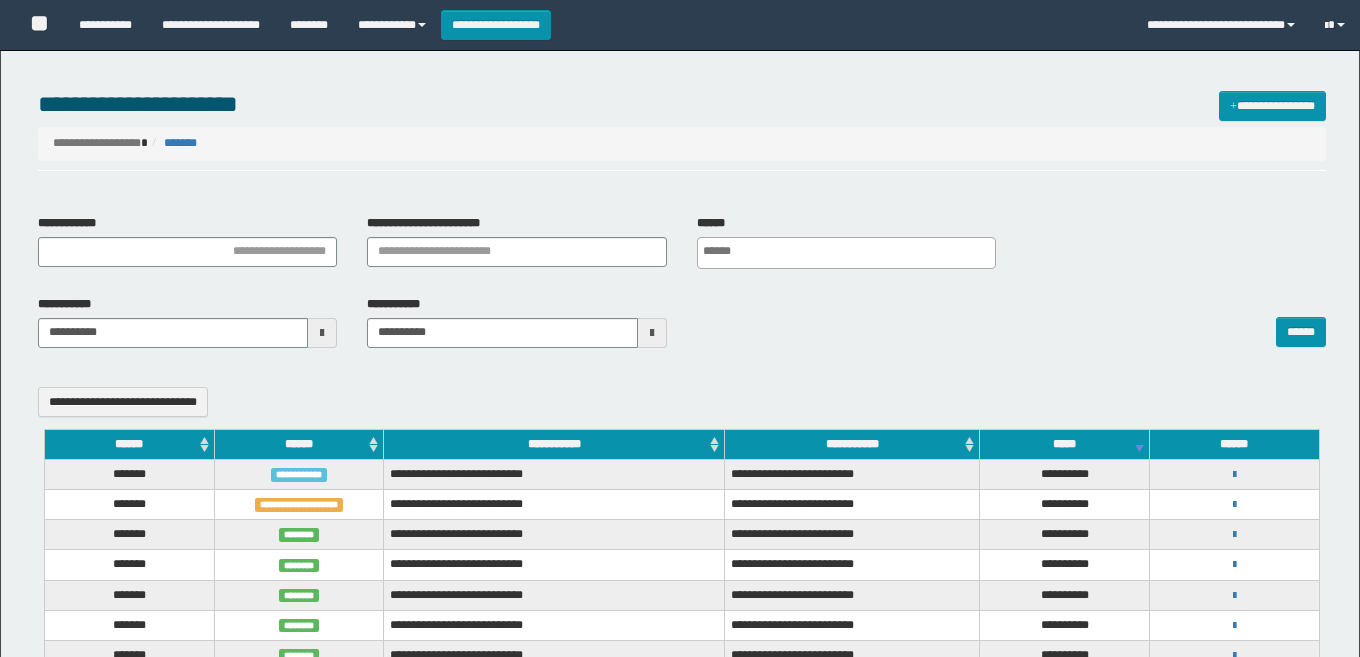 select 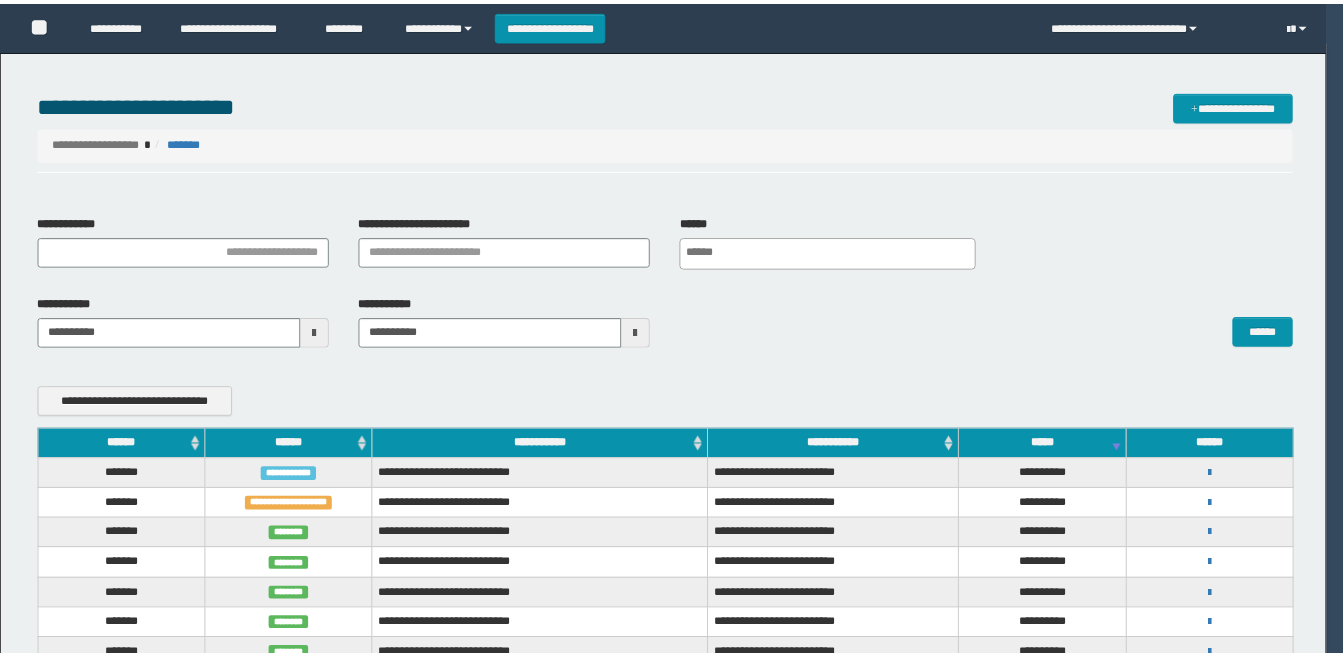 scroll, scrollTop: 0, scrollLeft: 0, axis: both 